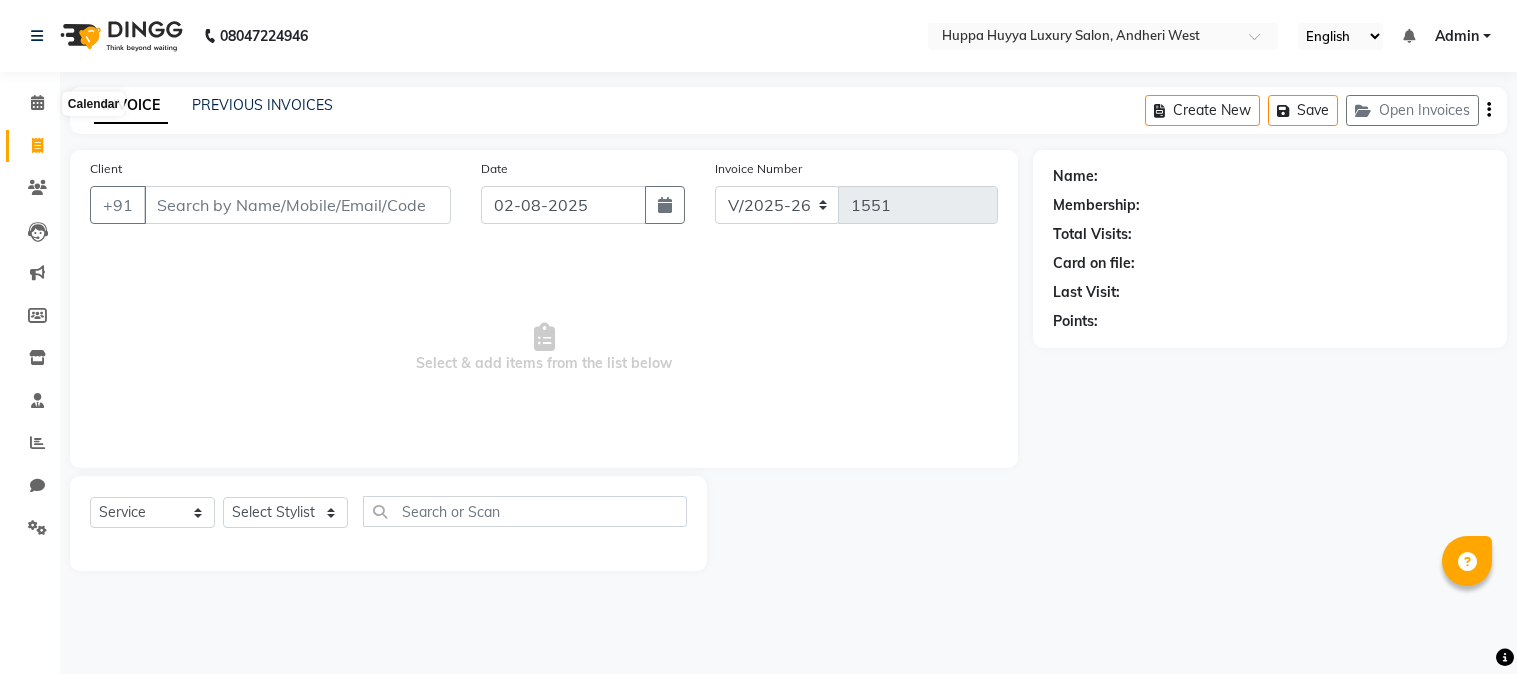 select on "7752" 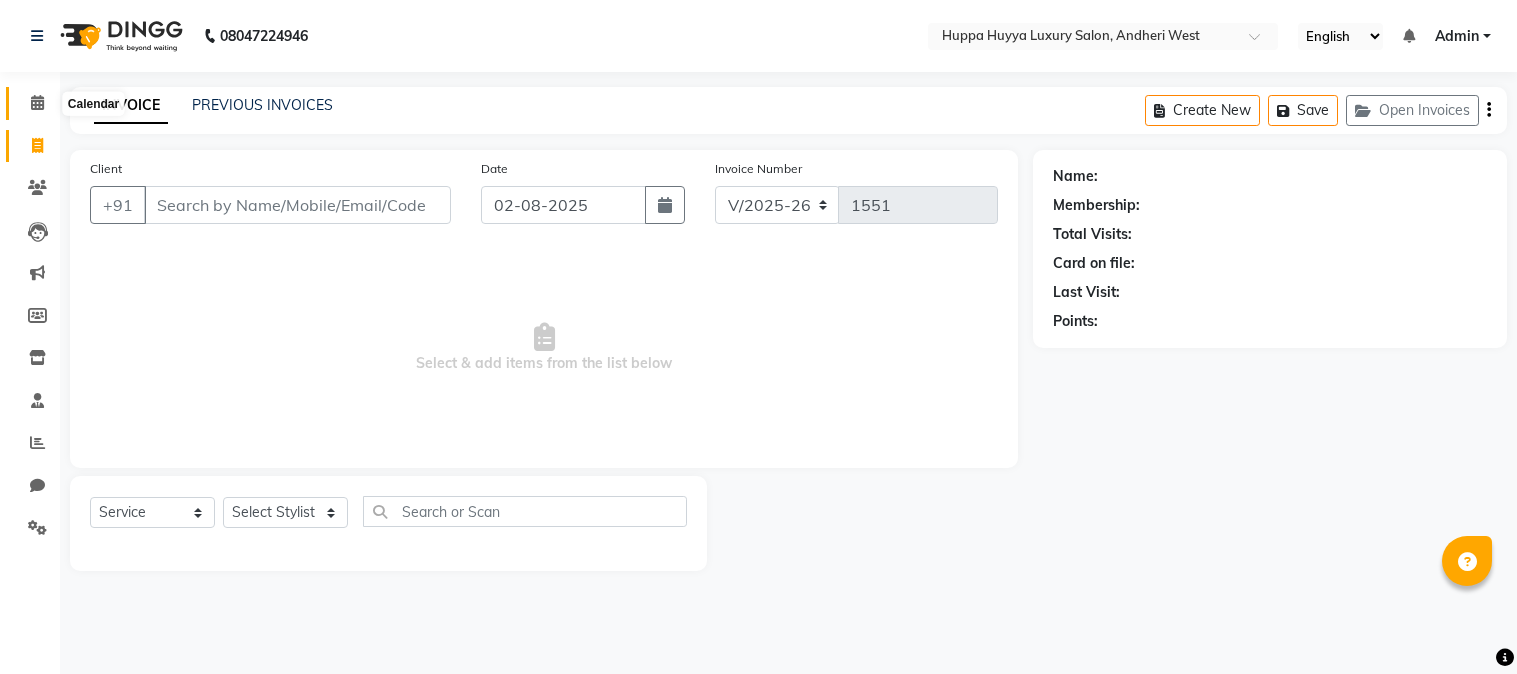 scroll, scrollTop: 0, scrollLeft: 0, axis: both 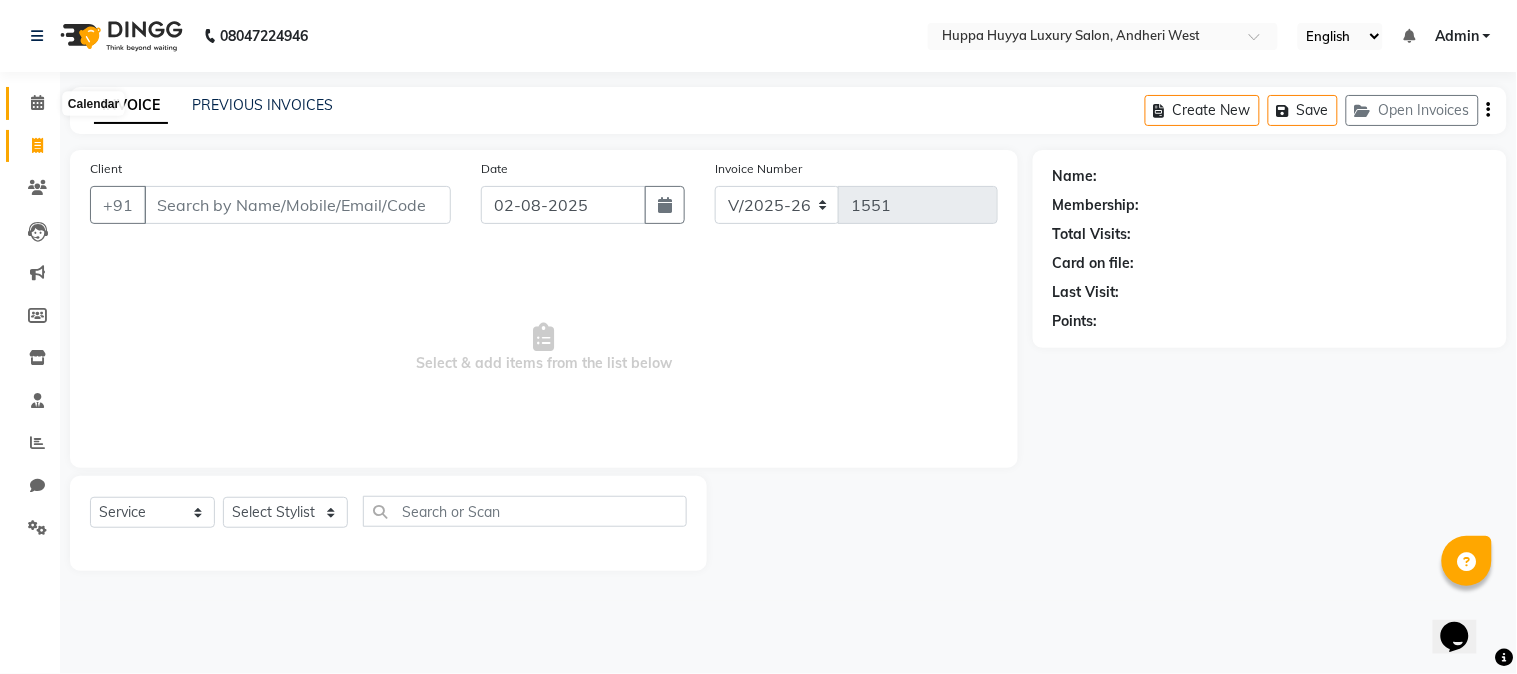 click 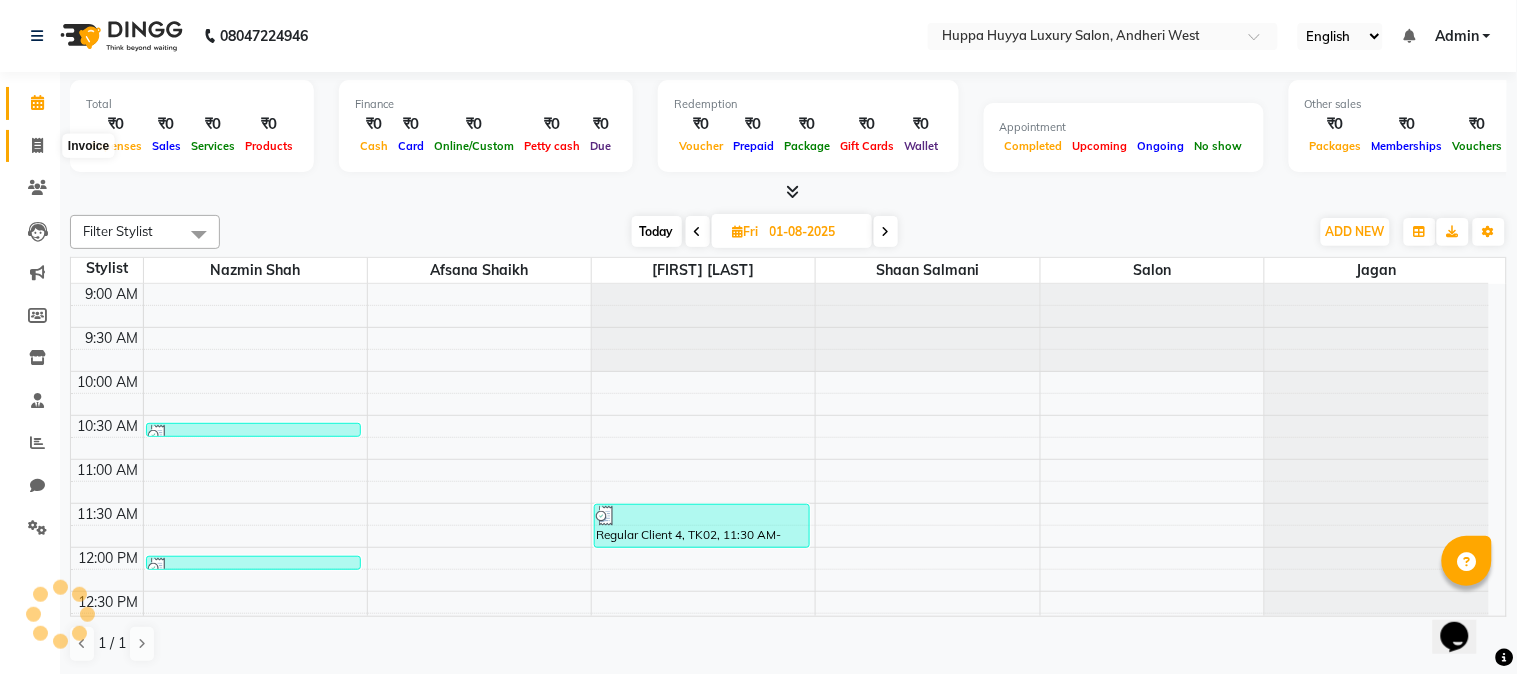 click 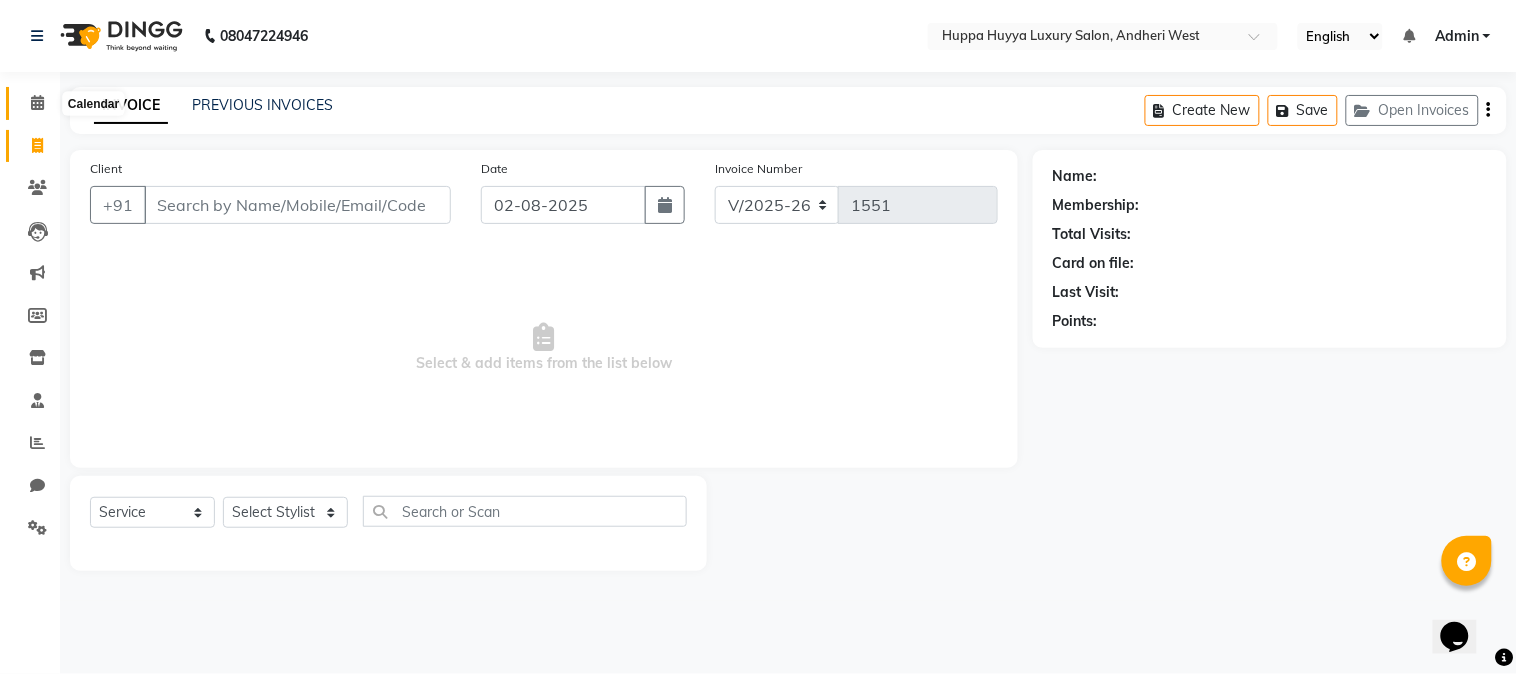 click 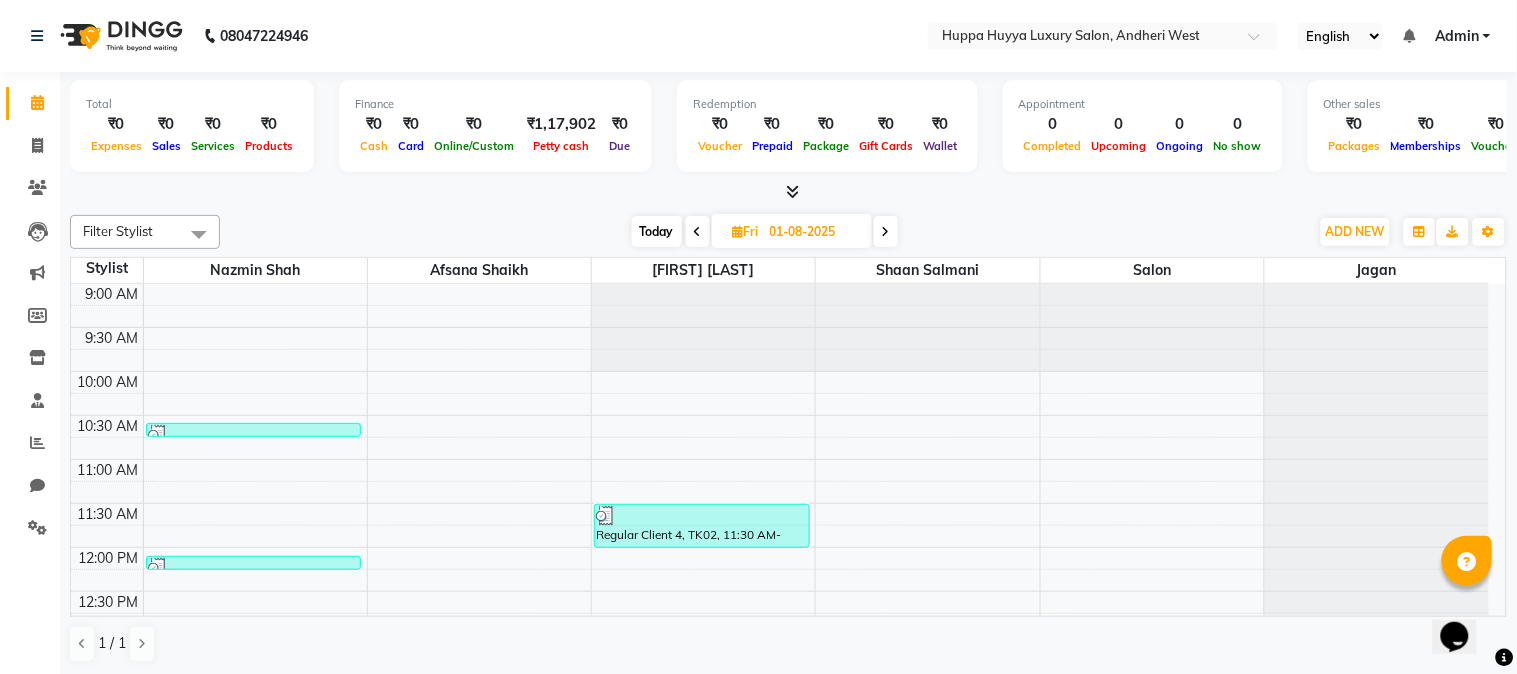 scroll, scrollTop: 0, scrollLeft: 0, axis: both 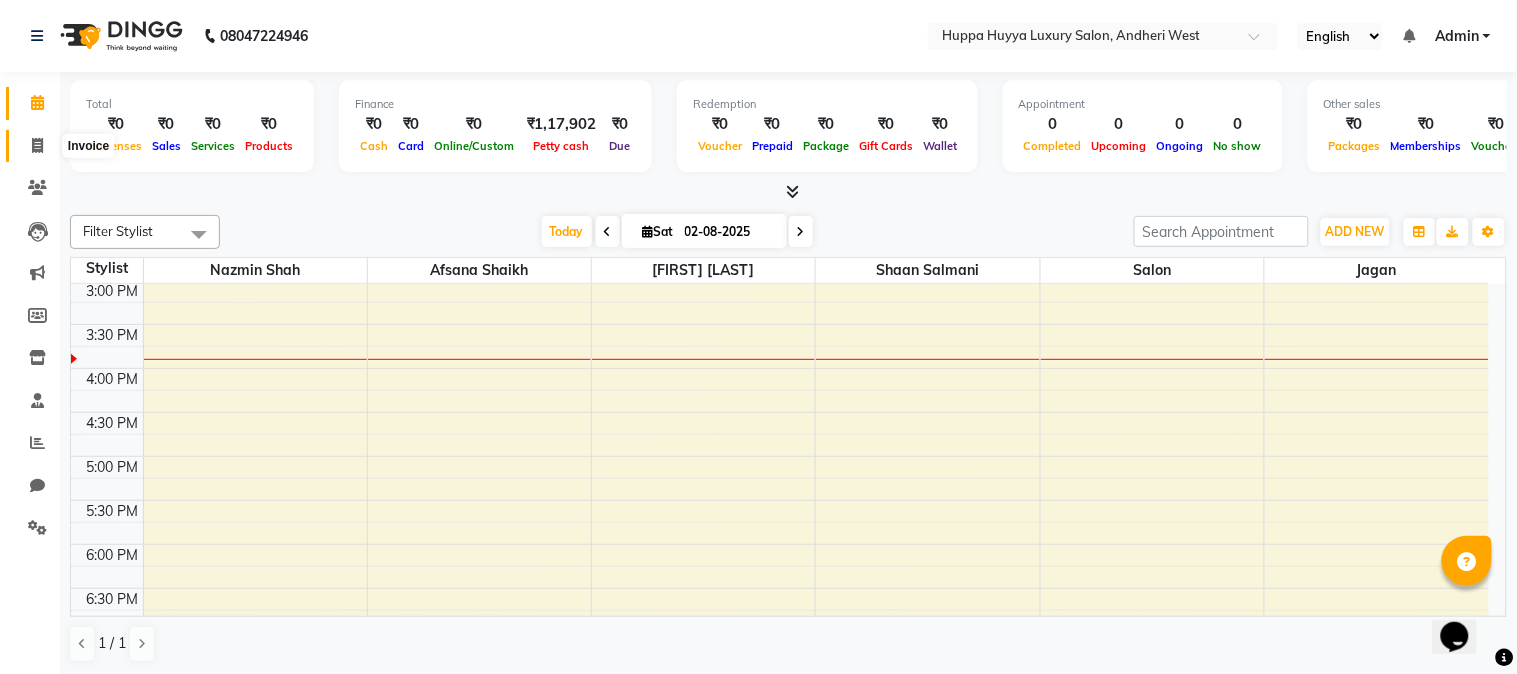 click 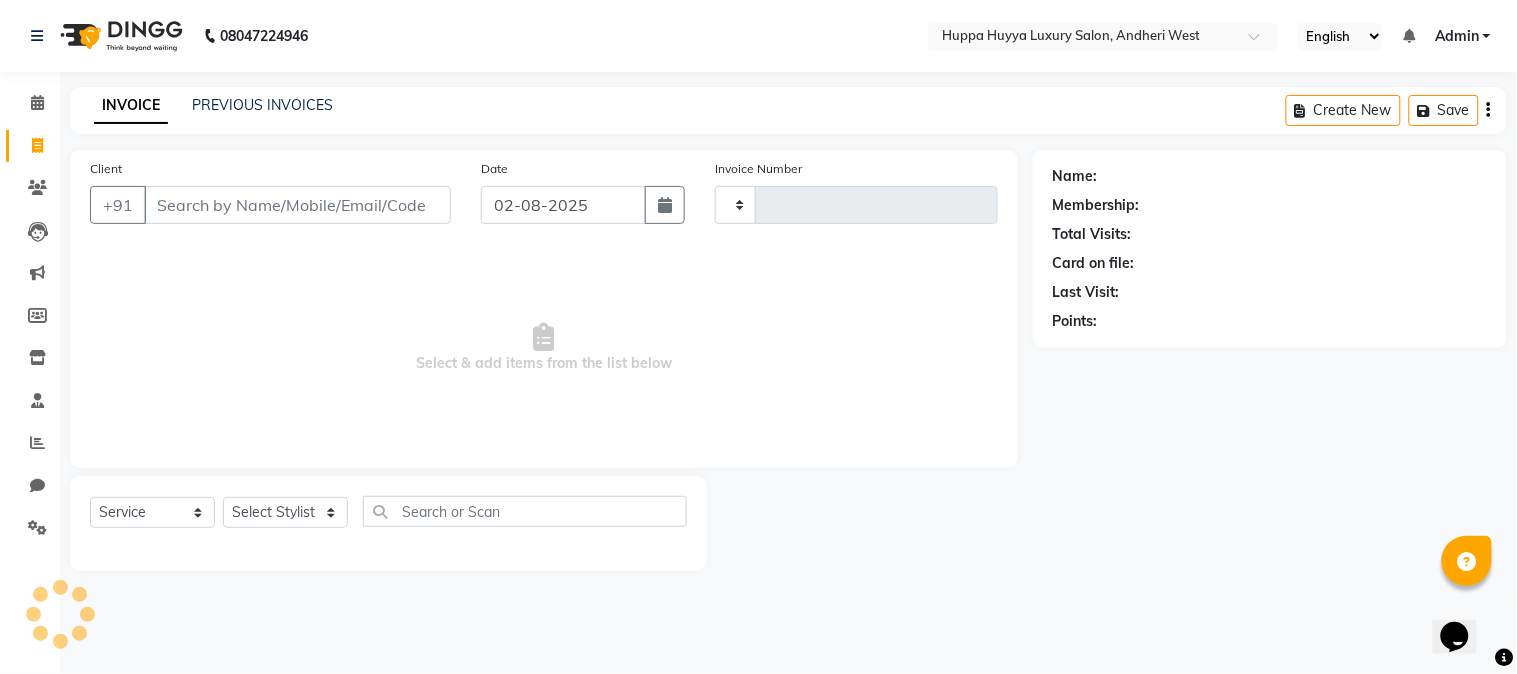 type on "1551" 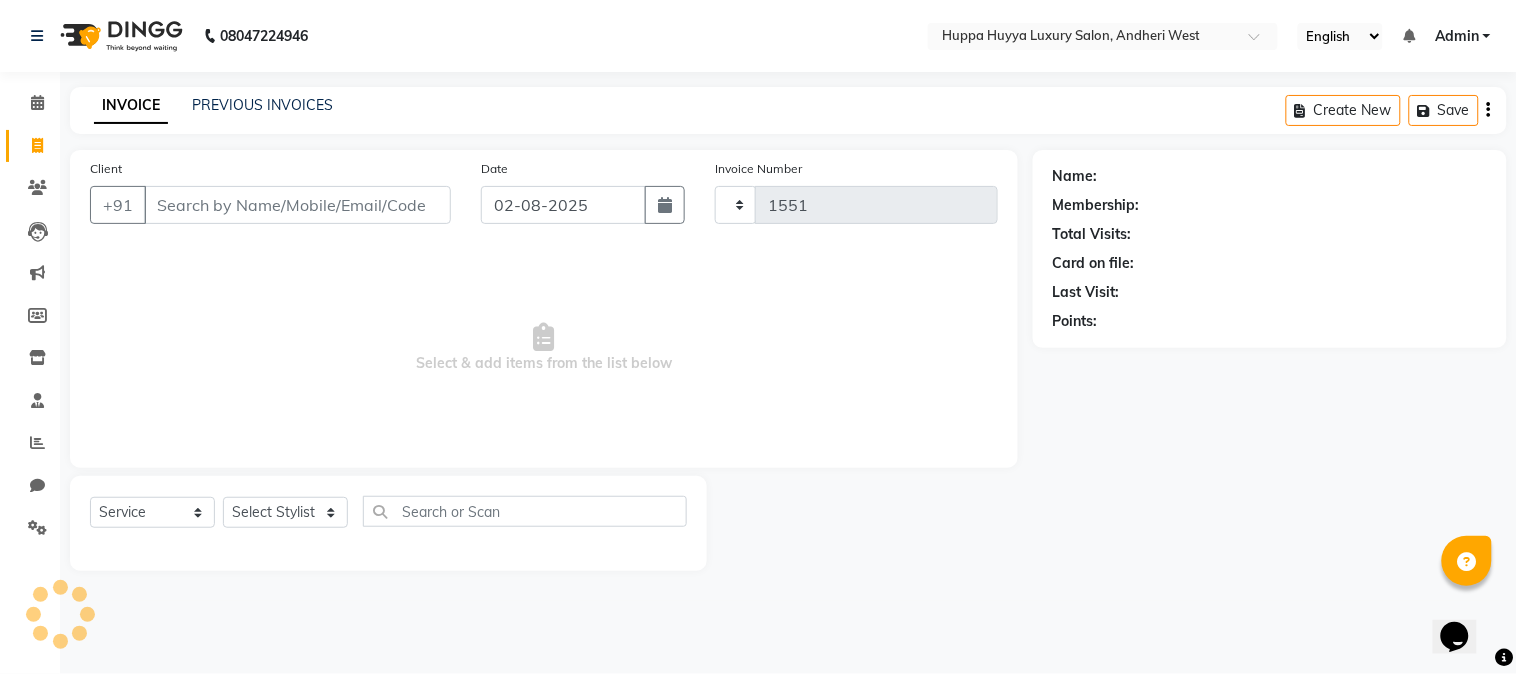 select on "7752" 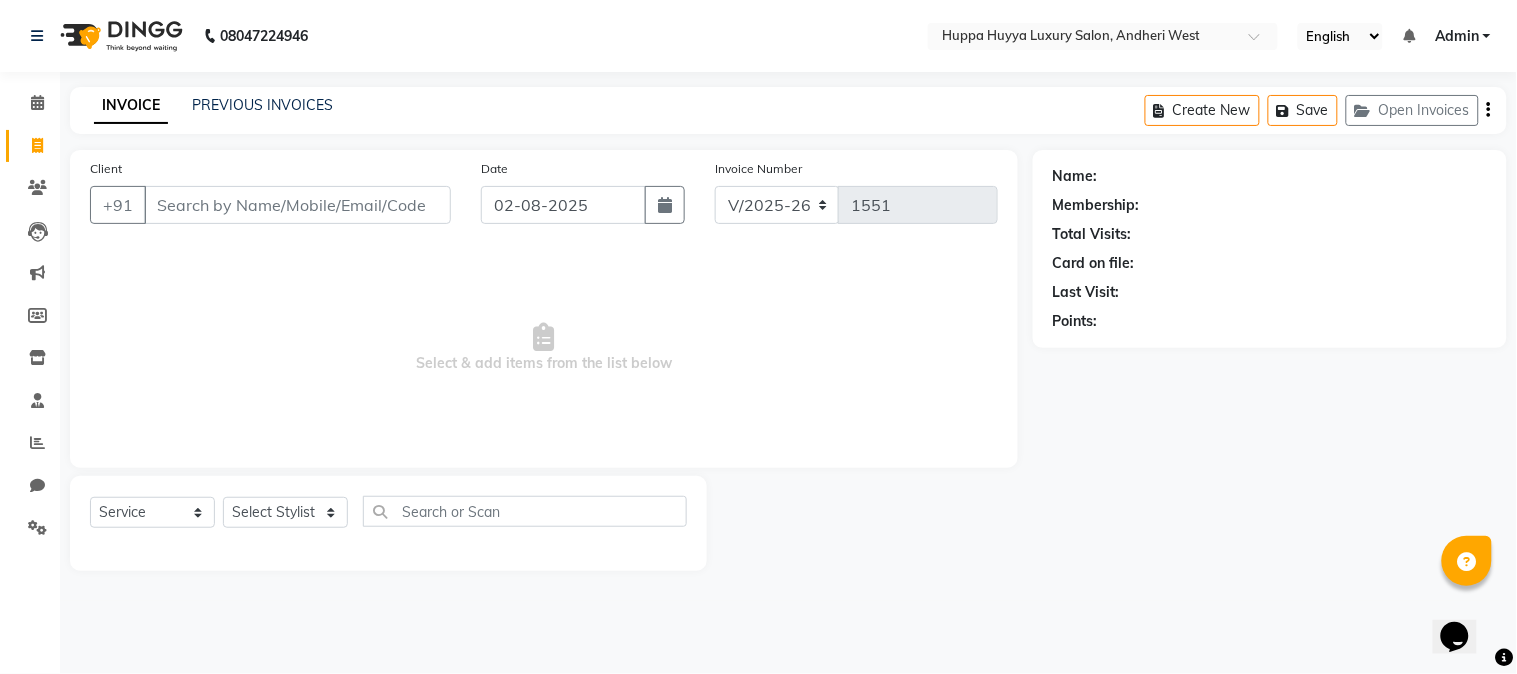click on "Client" at bounding box center (297, 205) 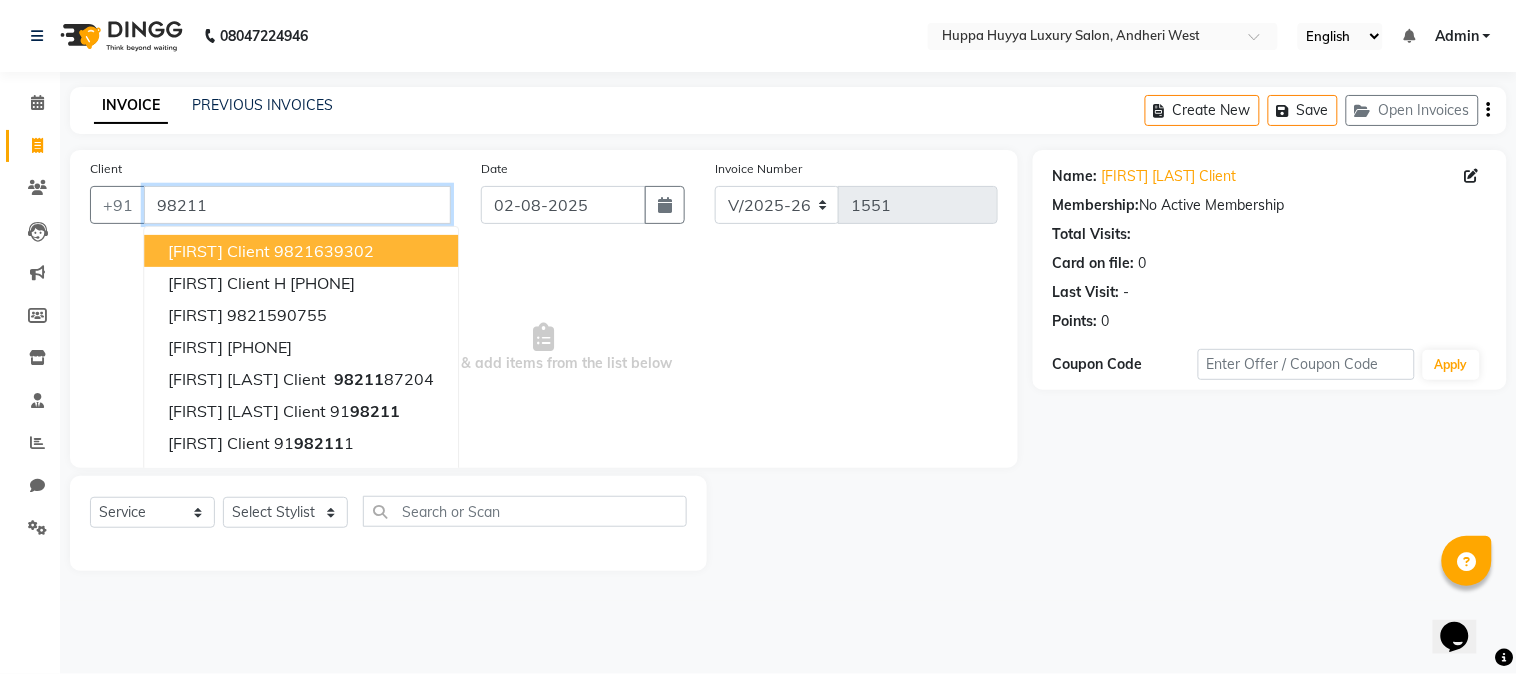 click on "98211" at bounding box center [297, 205] 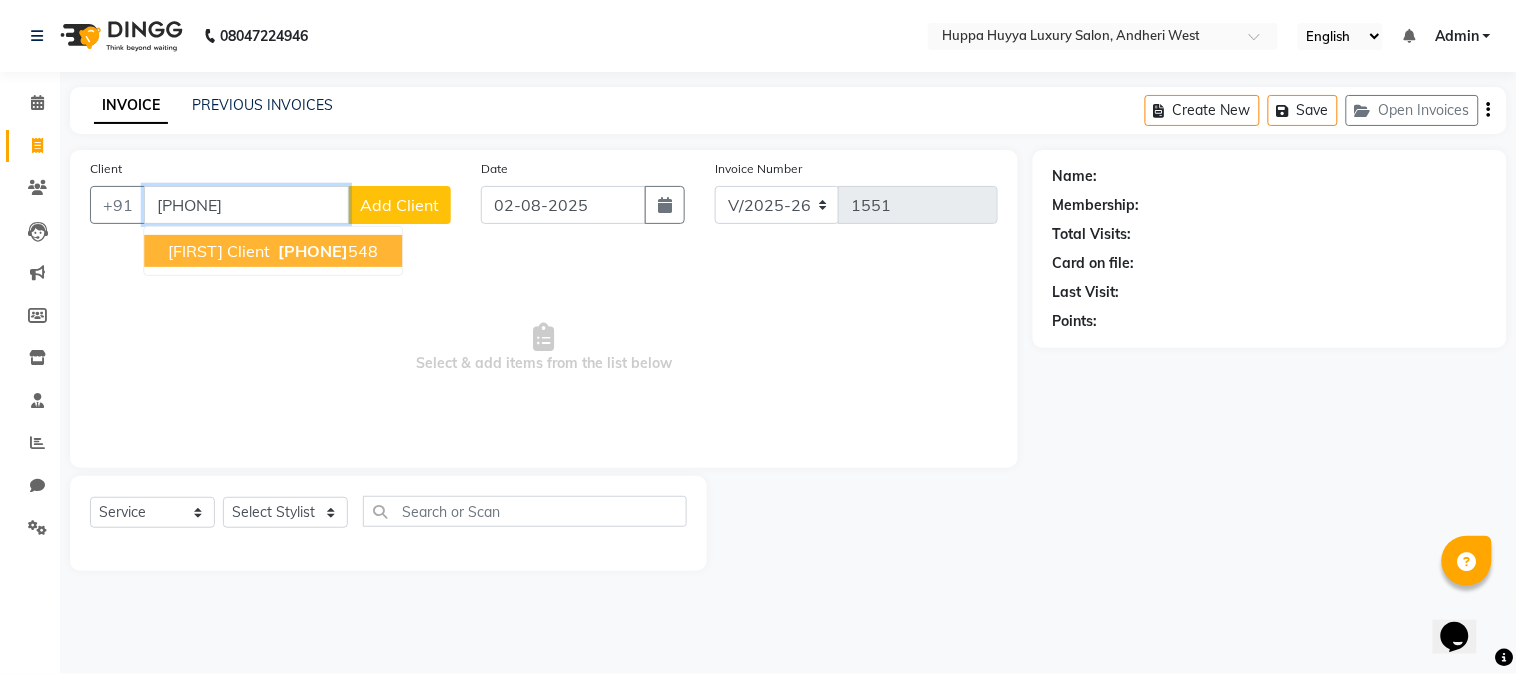 click on "[FIRST] Client" at bounding box center [219, 251] 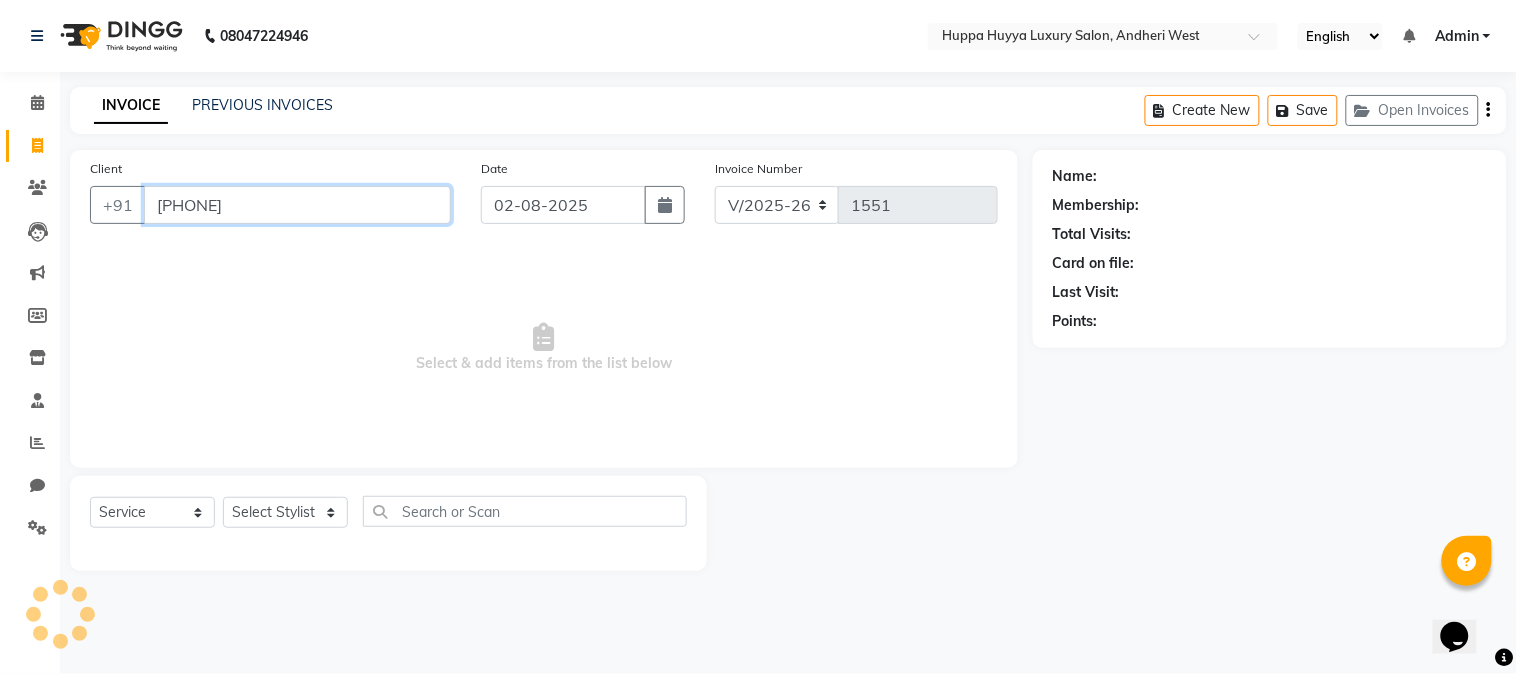 type on "[PHONE]" 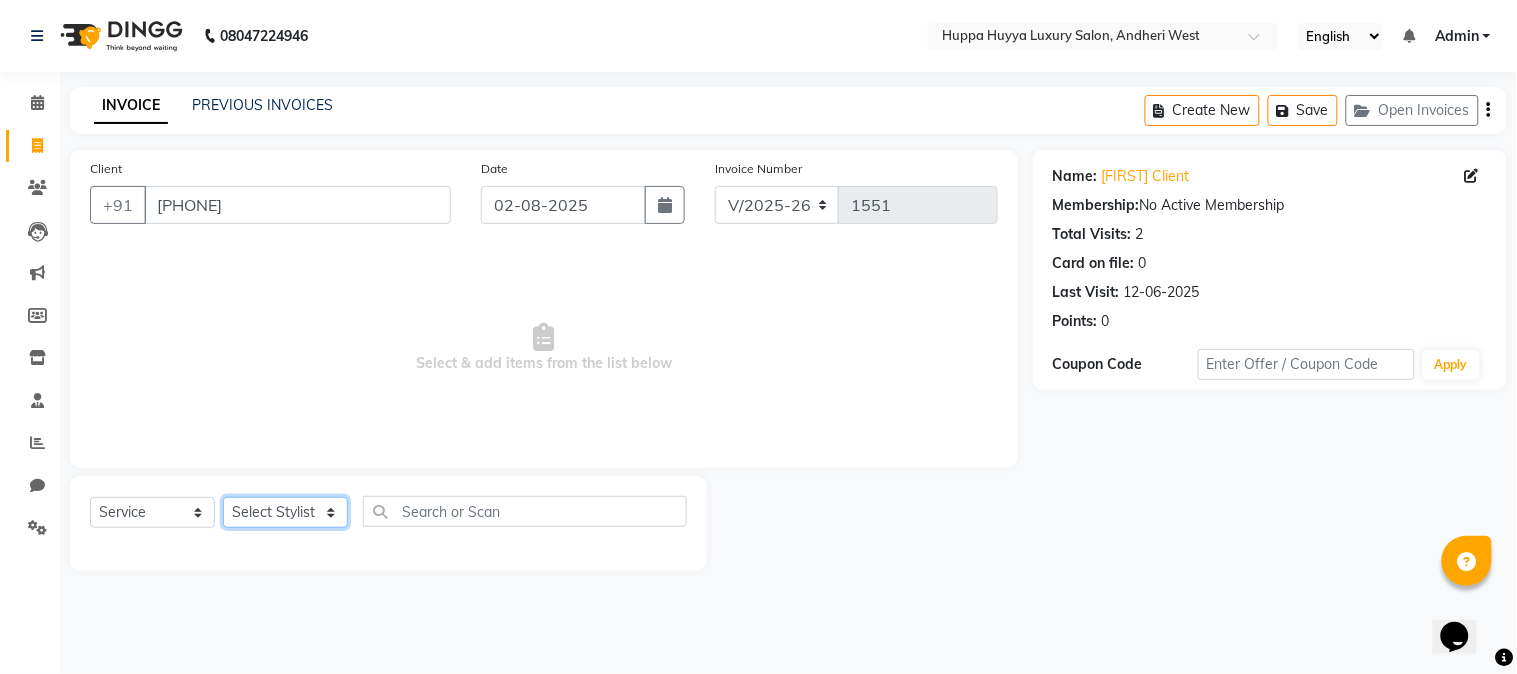 click on "Select Stylist Afsana Shaikh Jagan Nazmin Shah [LAST] [LAST] Salon Shaan Salmani" 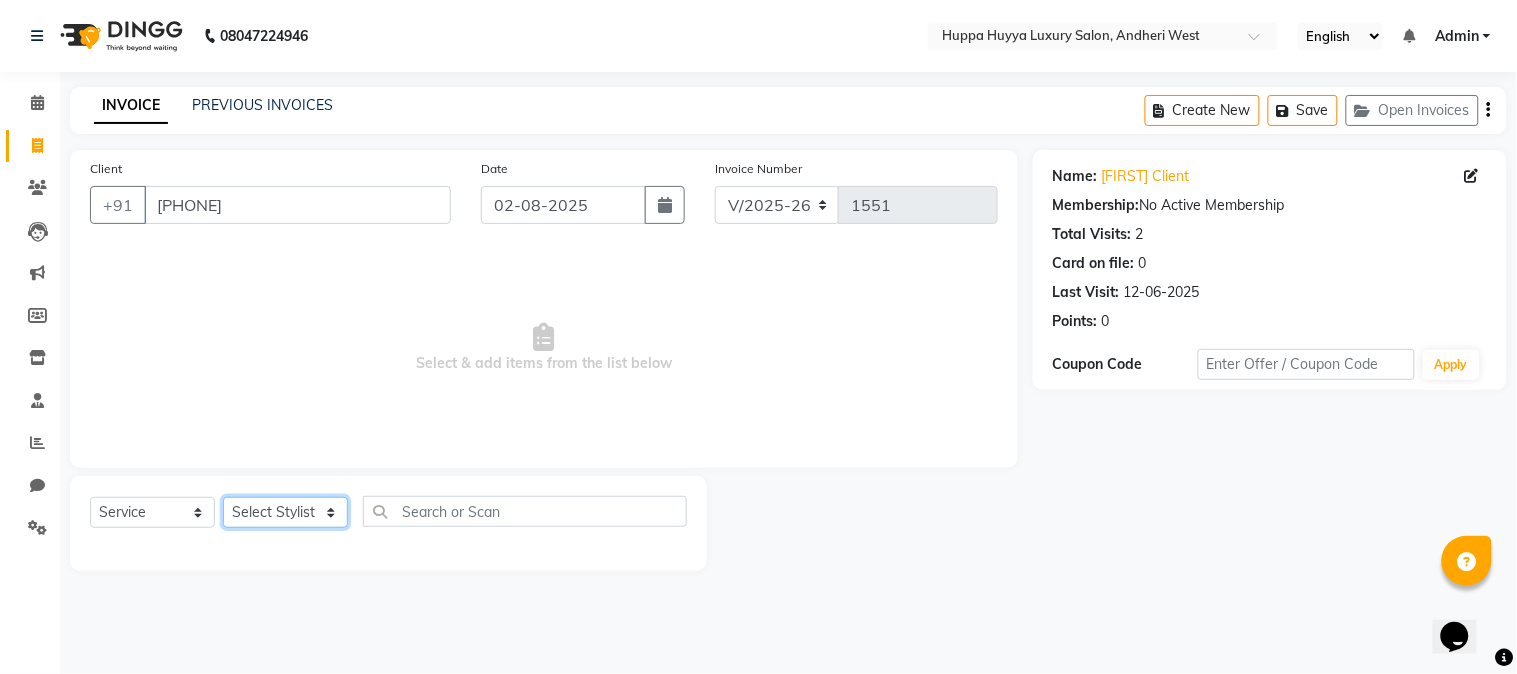 select on "69297" 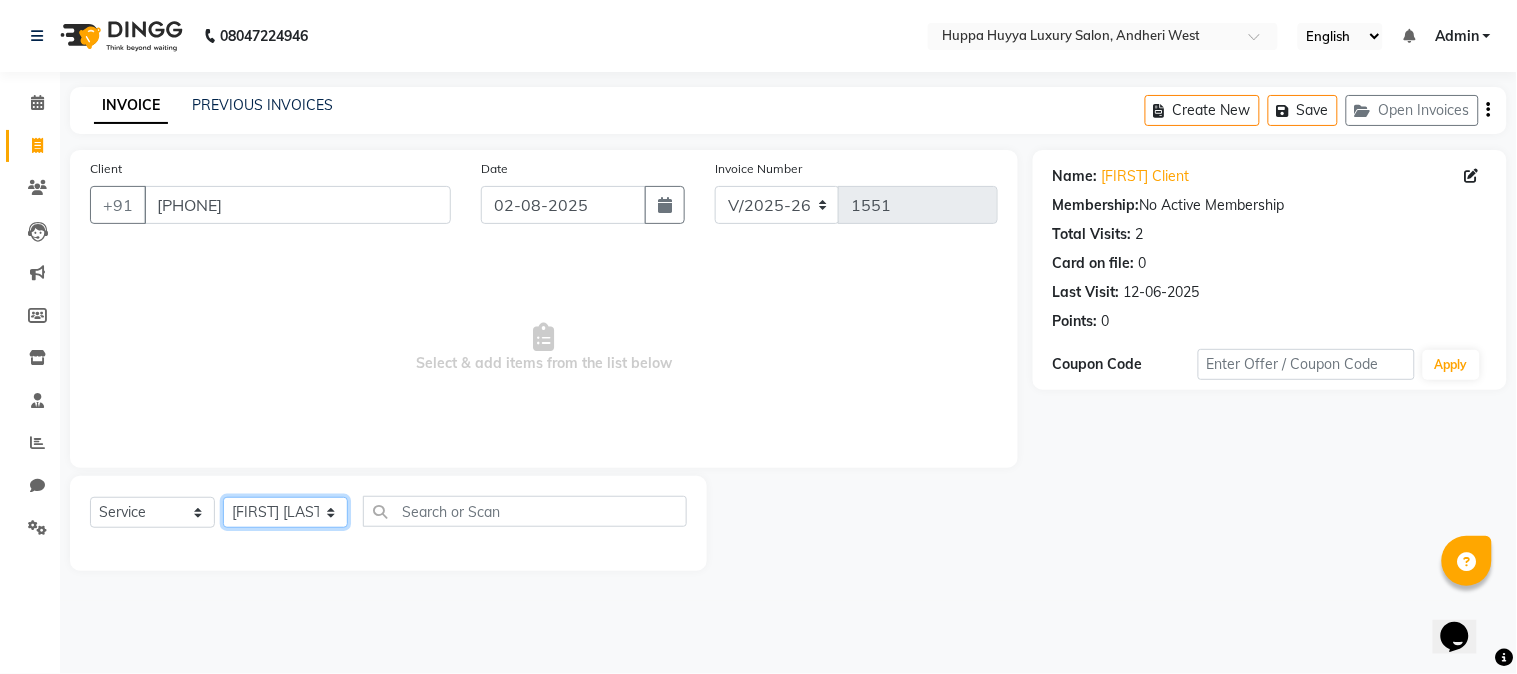 click on "Select Stylist Afsana Shaikh Jagan Nazmin Shah [LAST] [LAST] Salon Shaan Salmani" 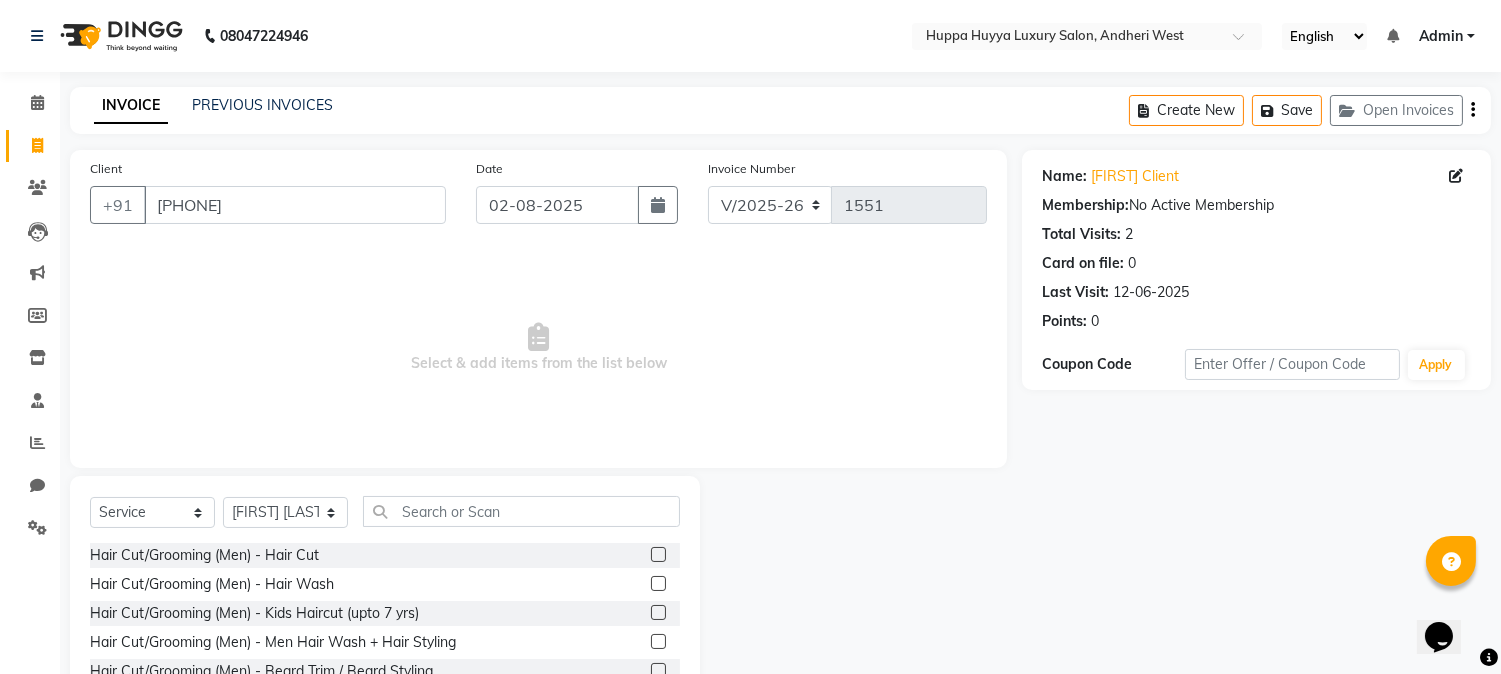 click 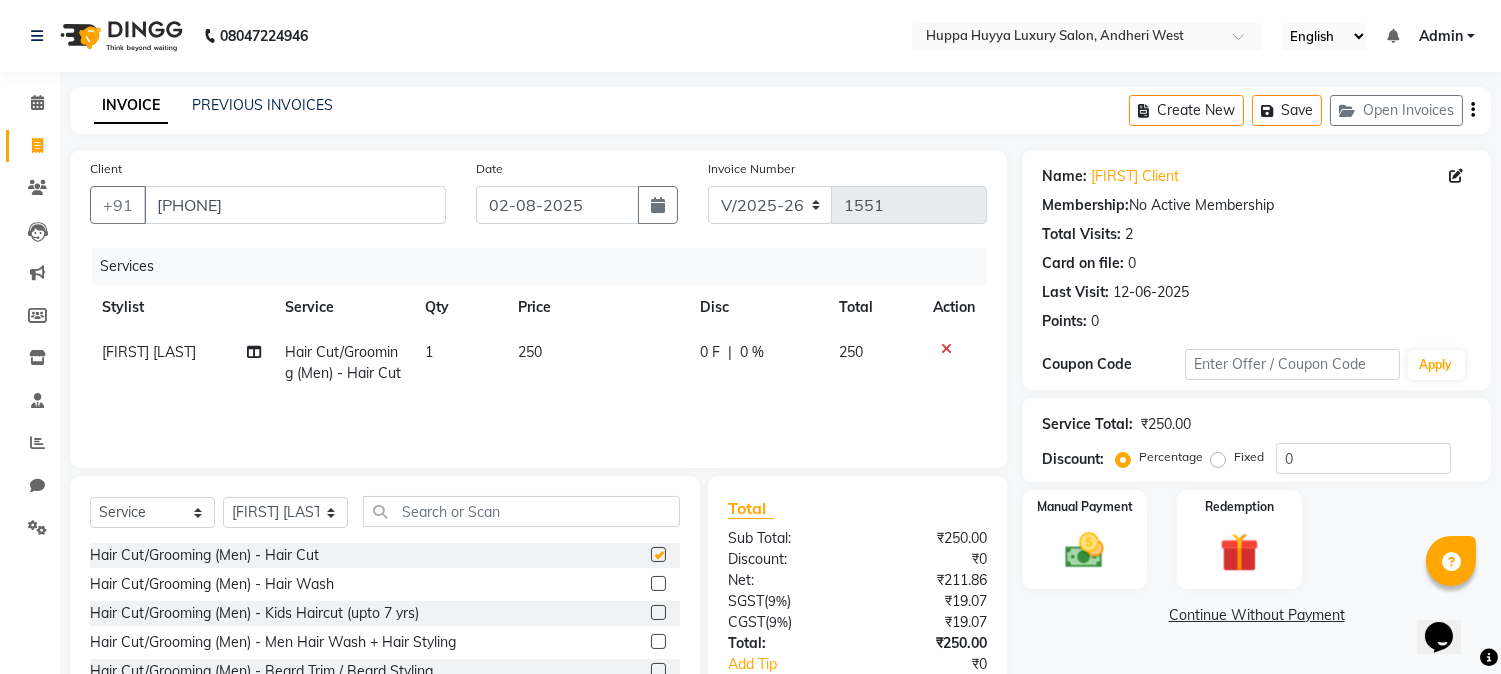 checkbox on "false" 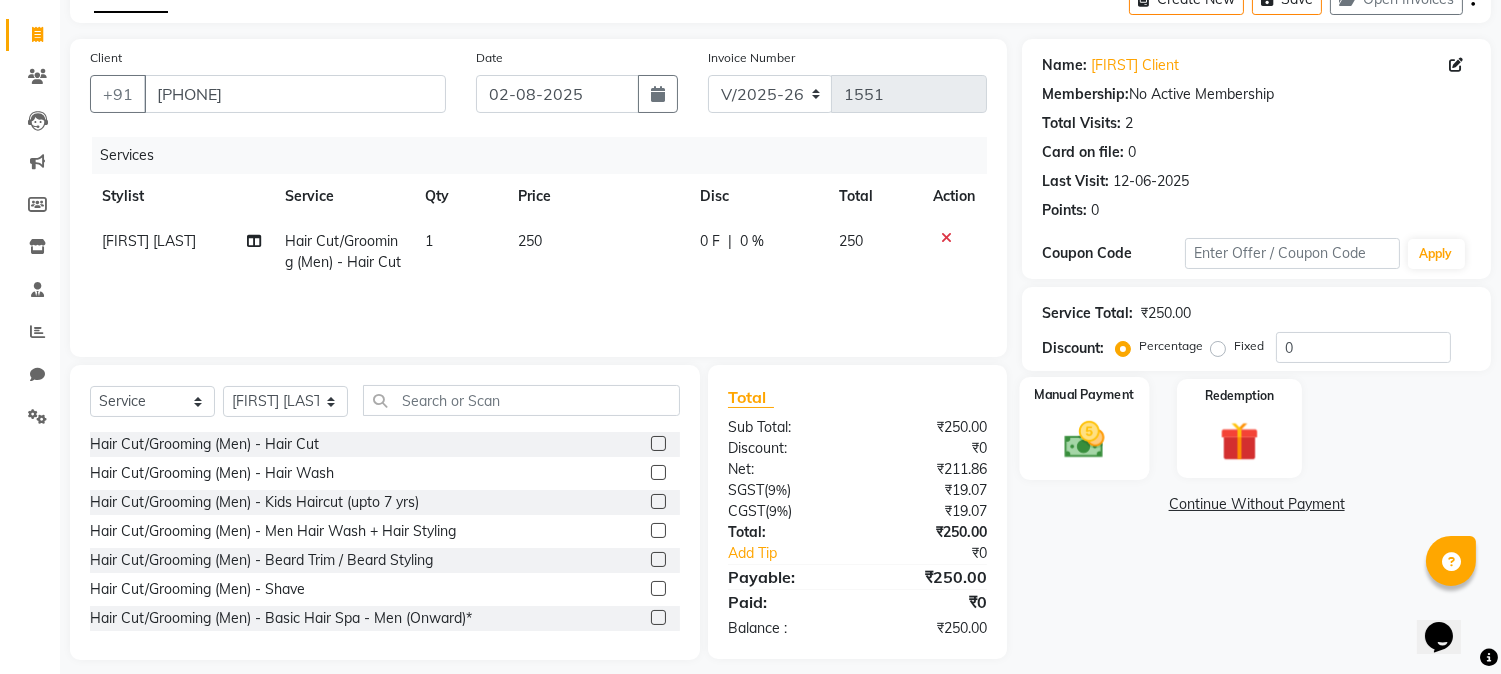 click 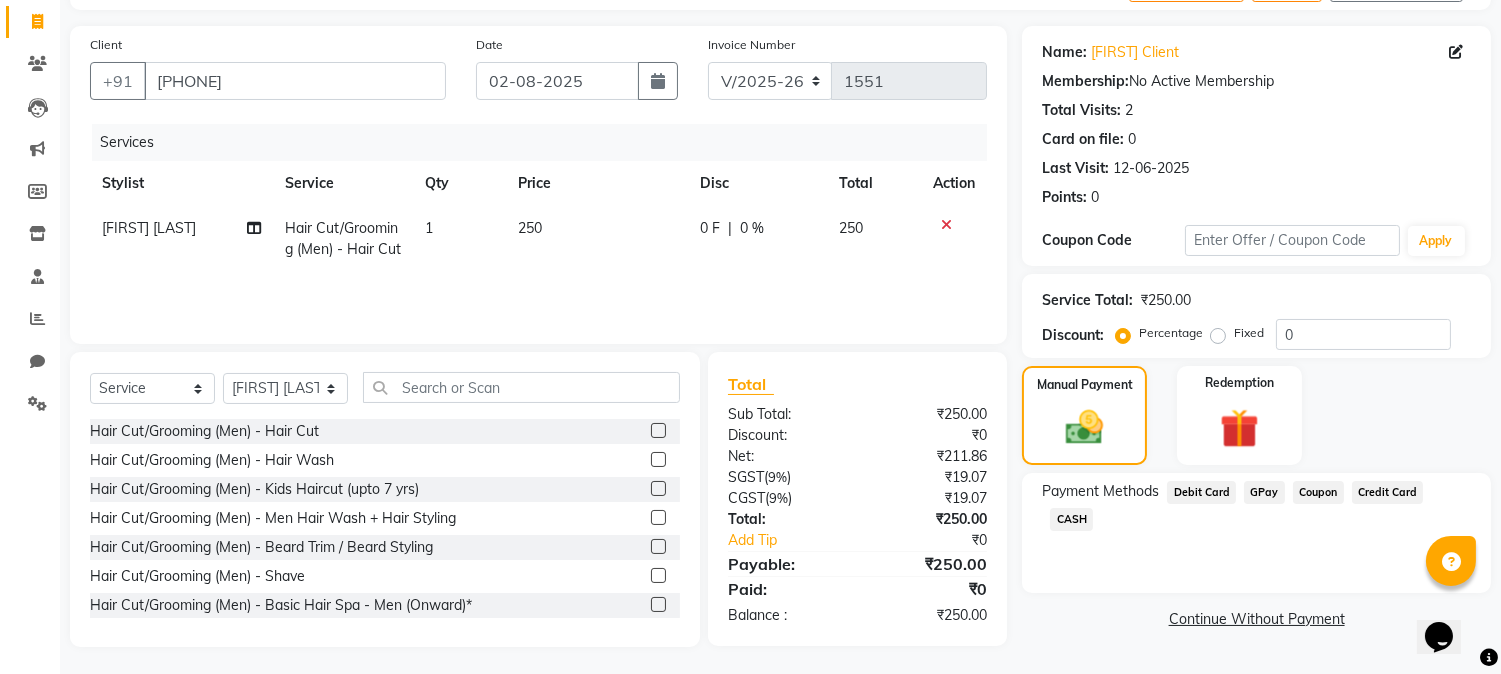 scroll, scrollTop: 128, scrollLeft: 0, axis: vertical 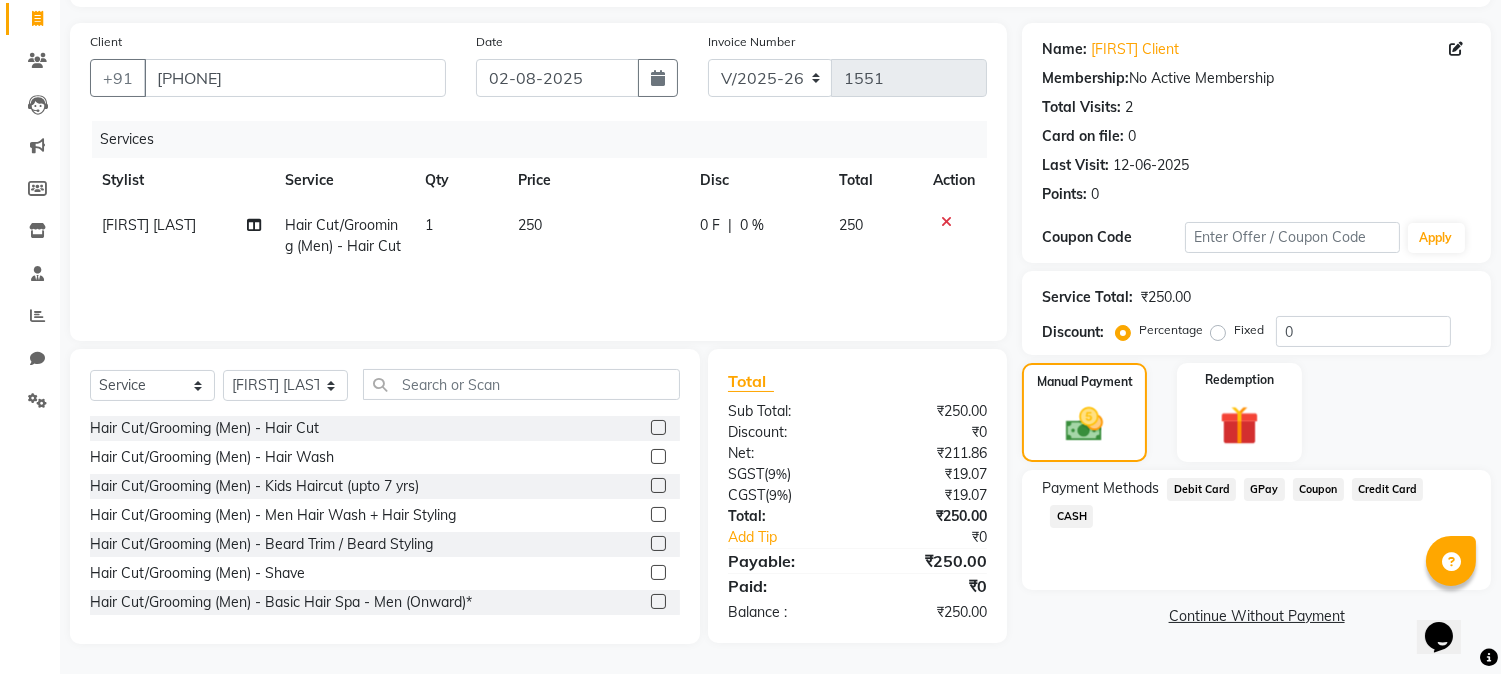 click on "CASH" 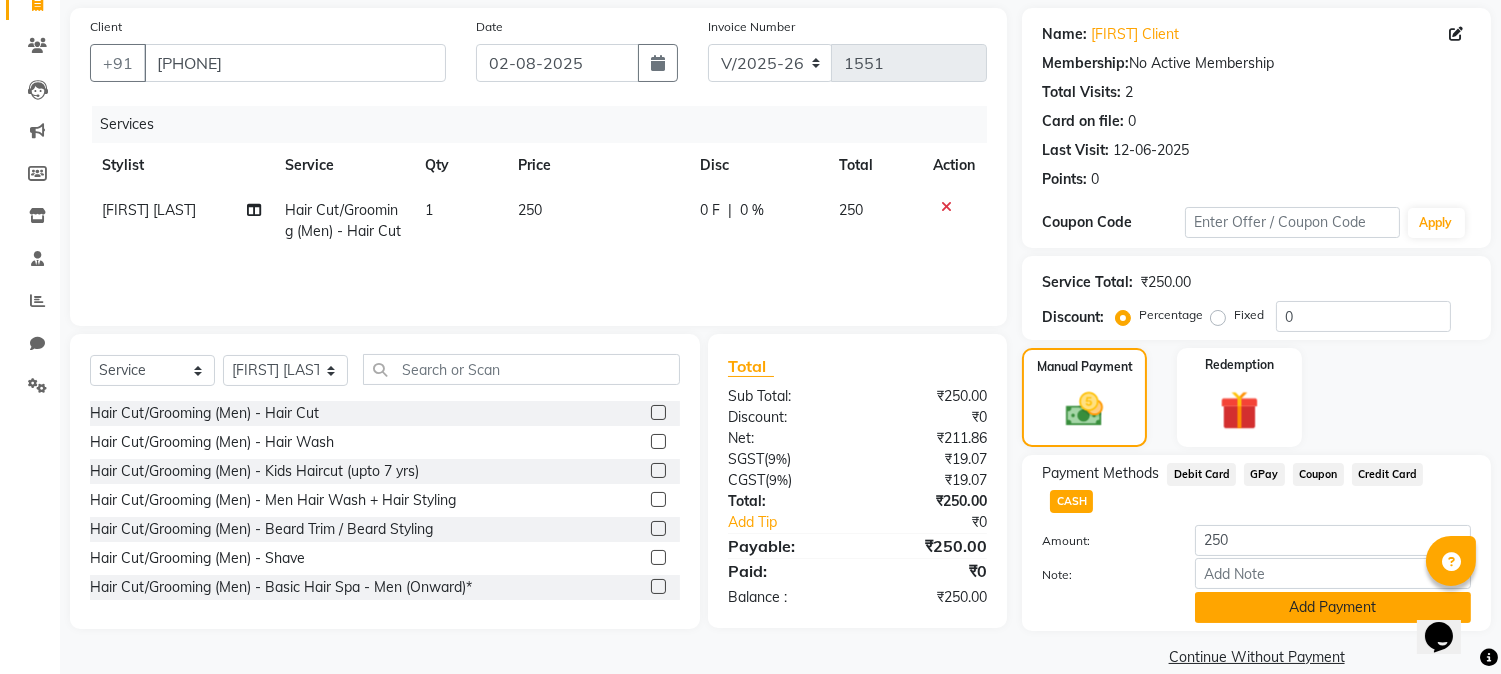 click on "Add Payment" 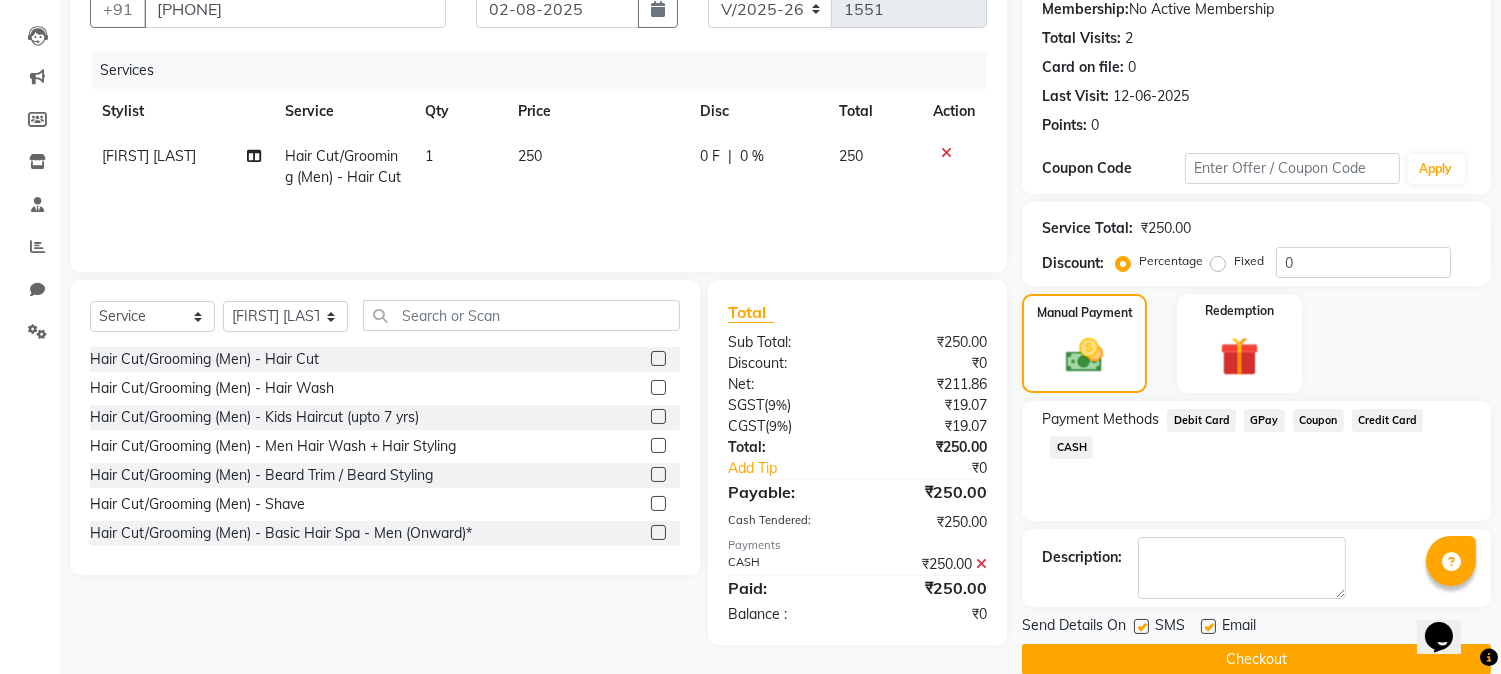 scroll, scrollTop: 225, scrollLeft: 0, axis: vertical 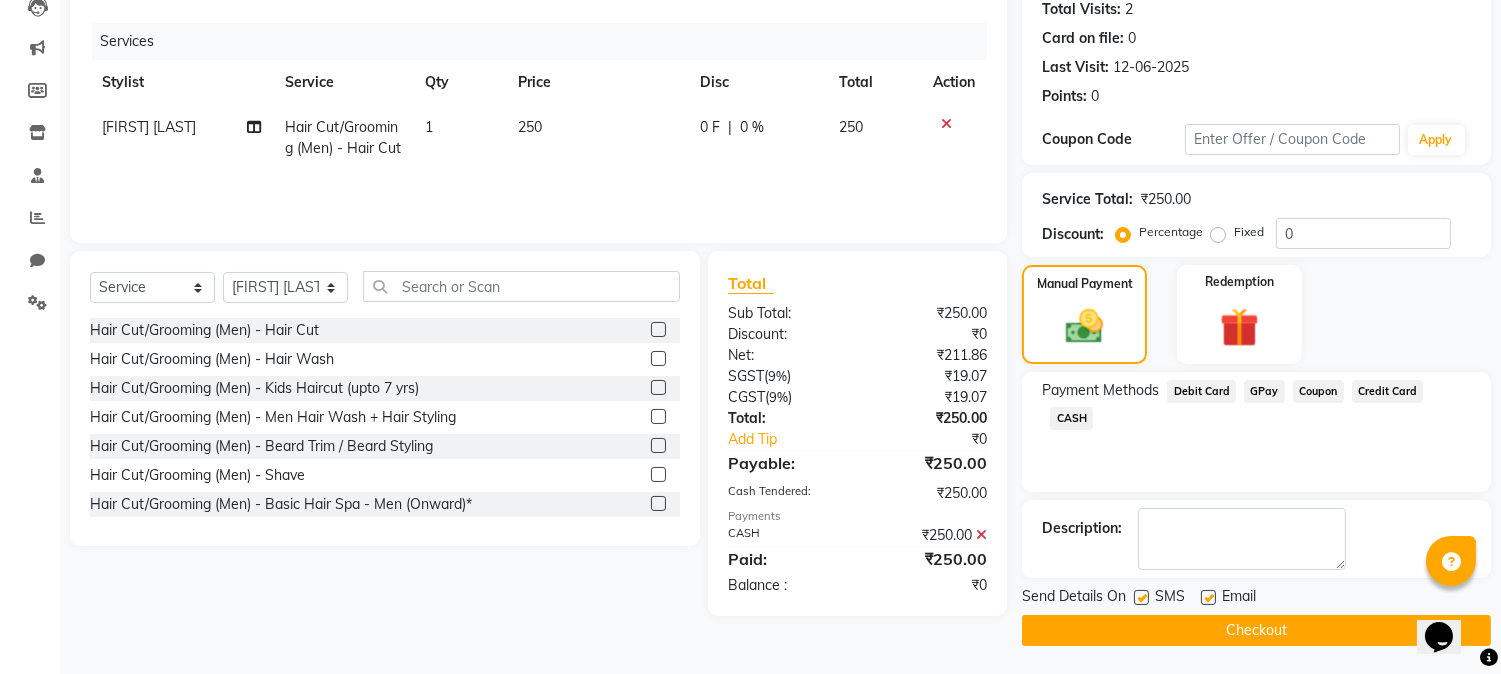 click on "Checkout" 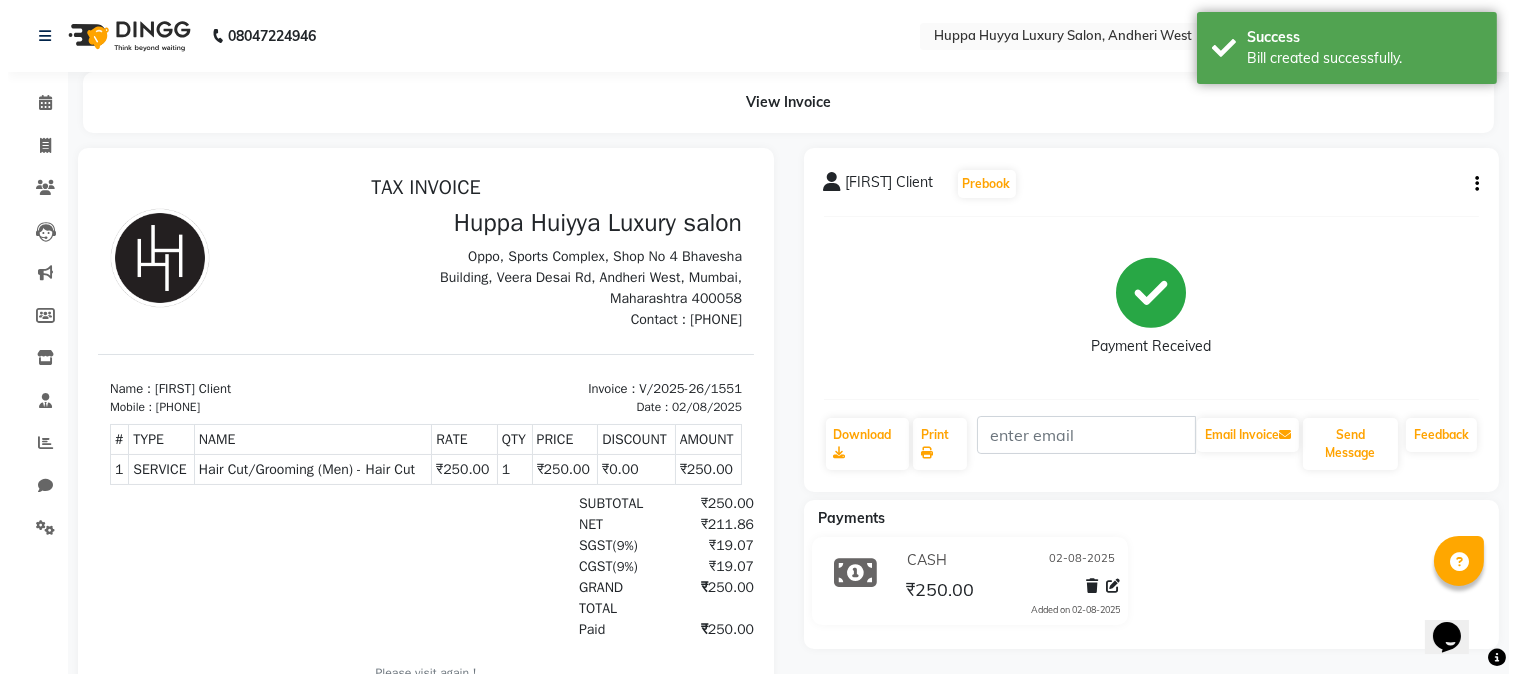 scroll, scrollTop: 0, scrollLeft: 0, axis: both 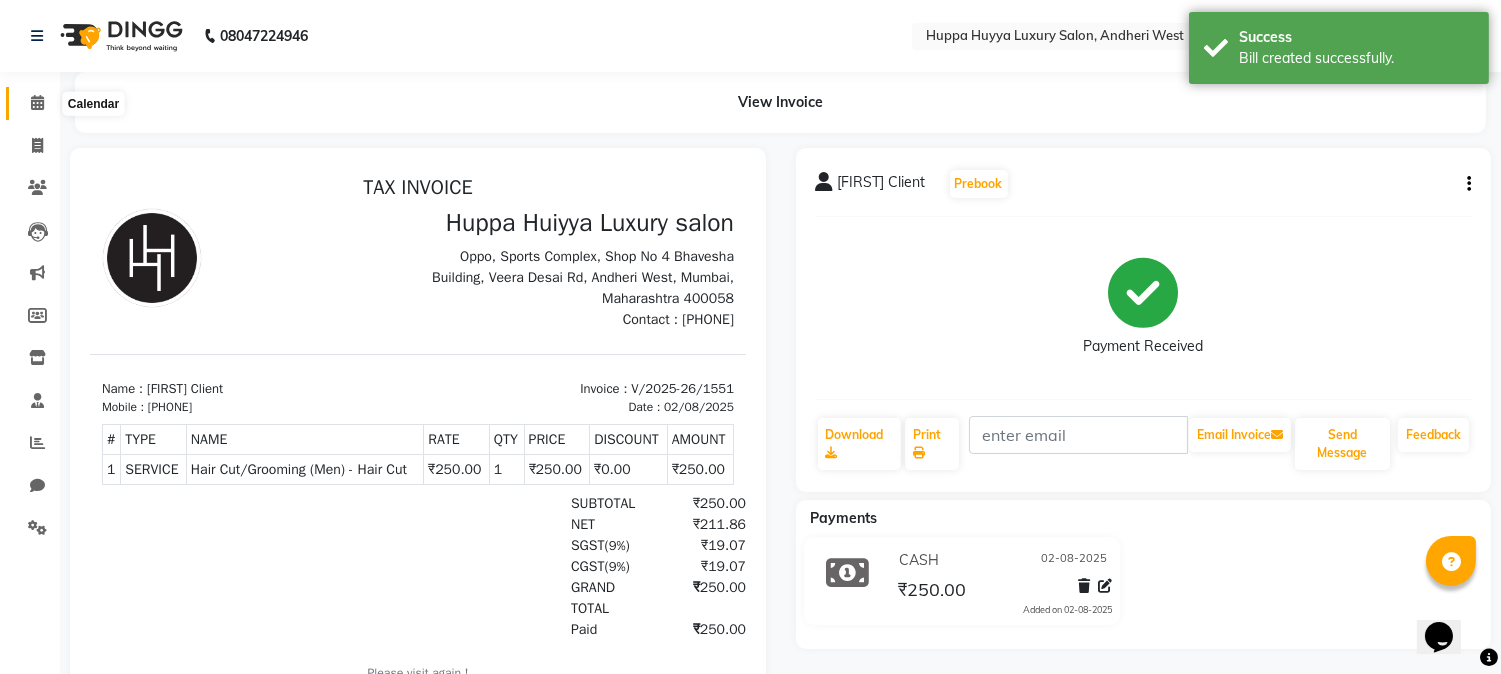 click 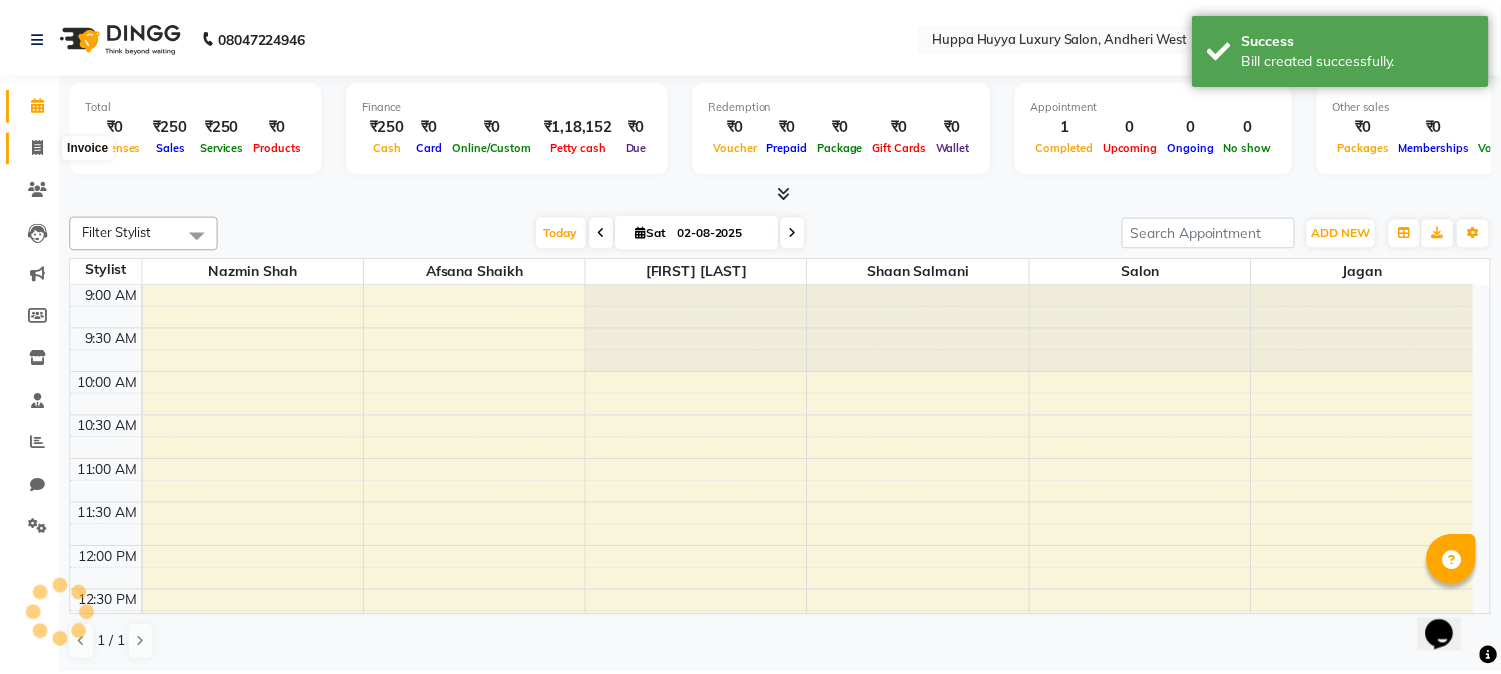 scroll, scrollTop: 0, scrollLeft: 0, axis: both 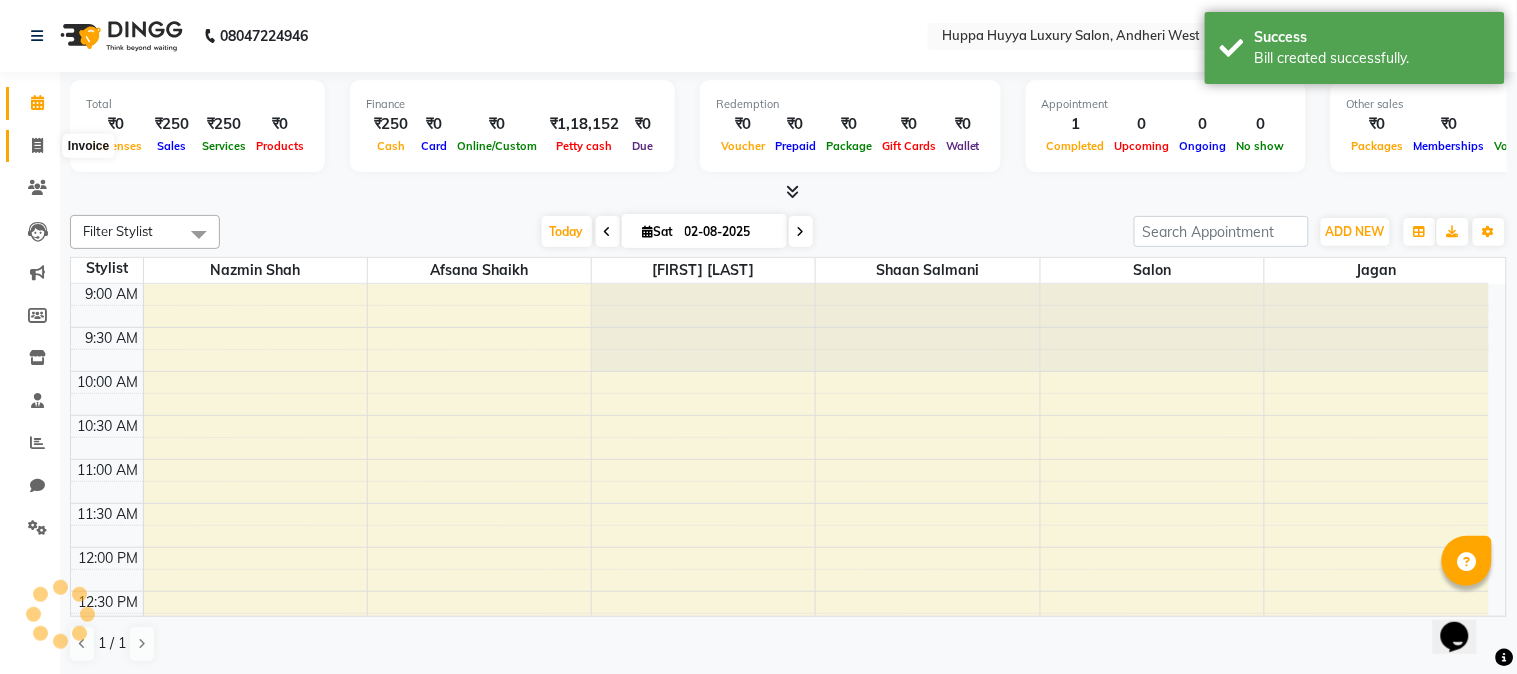 click 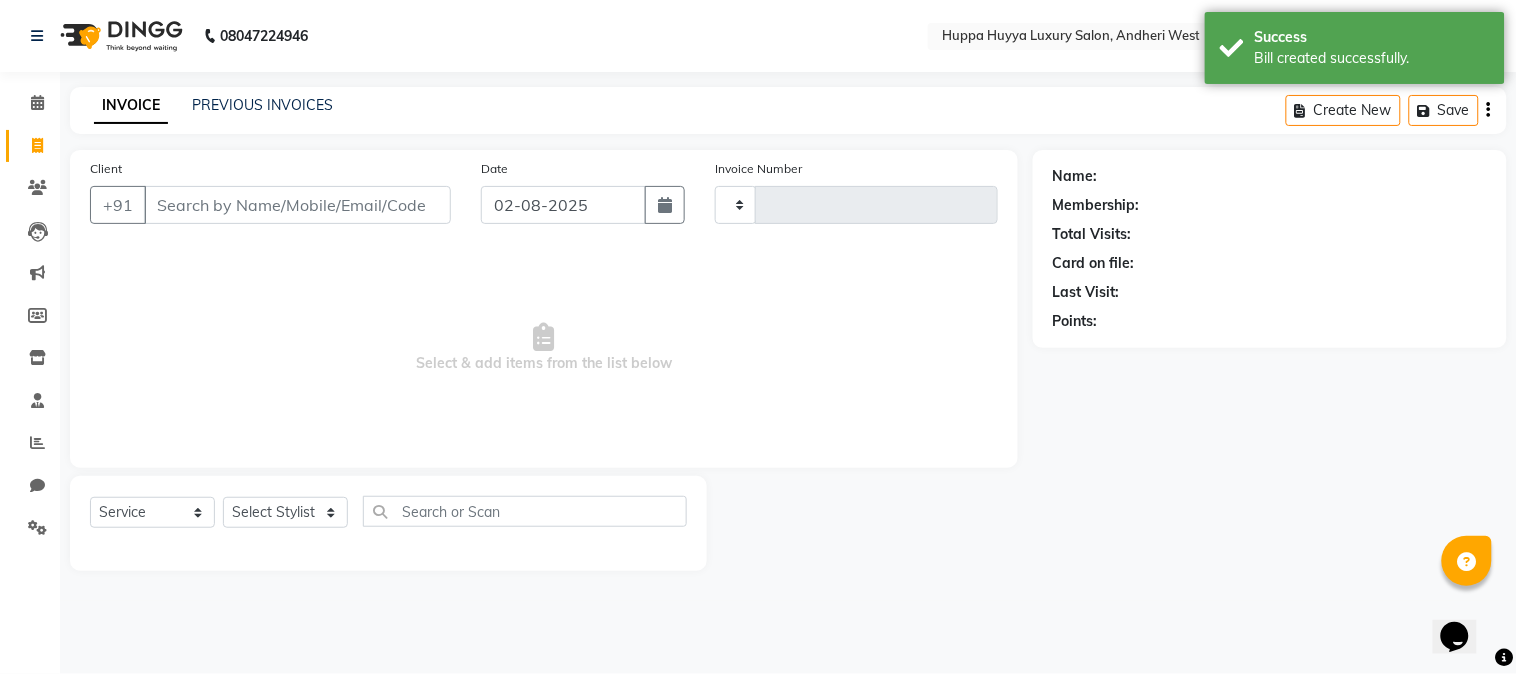 type on "1552" 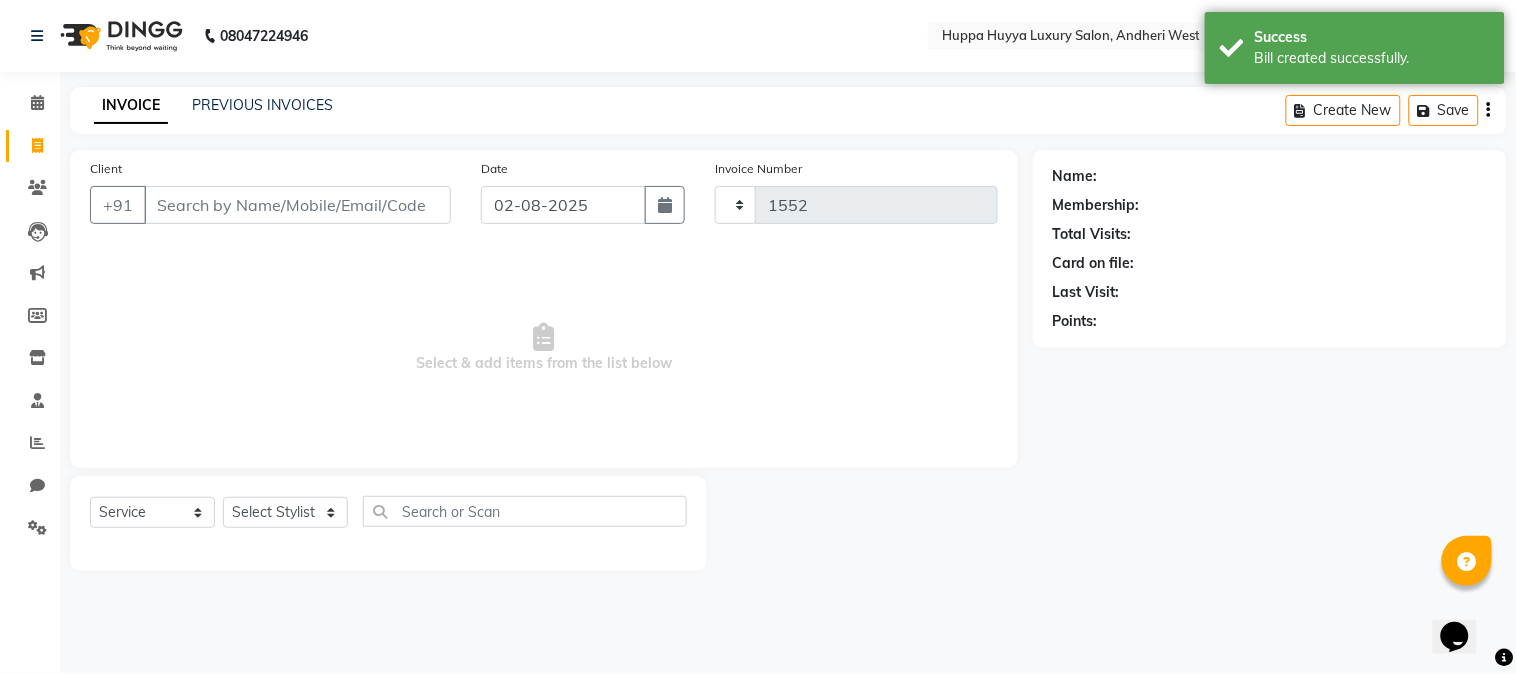 select on "7752" 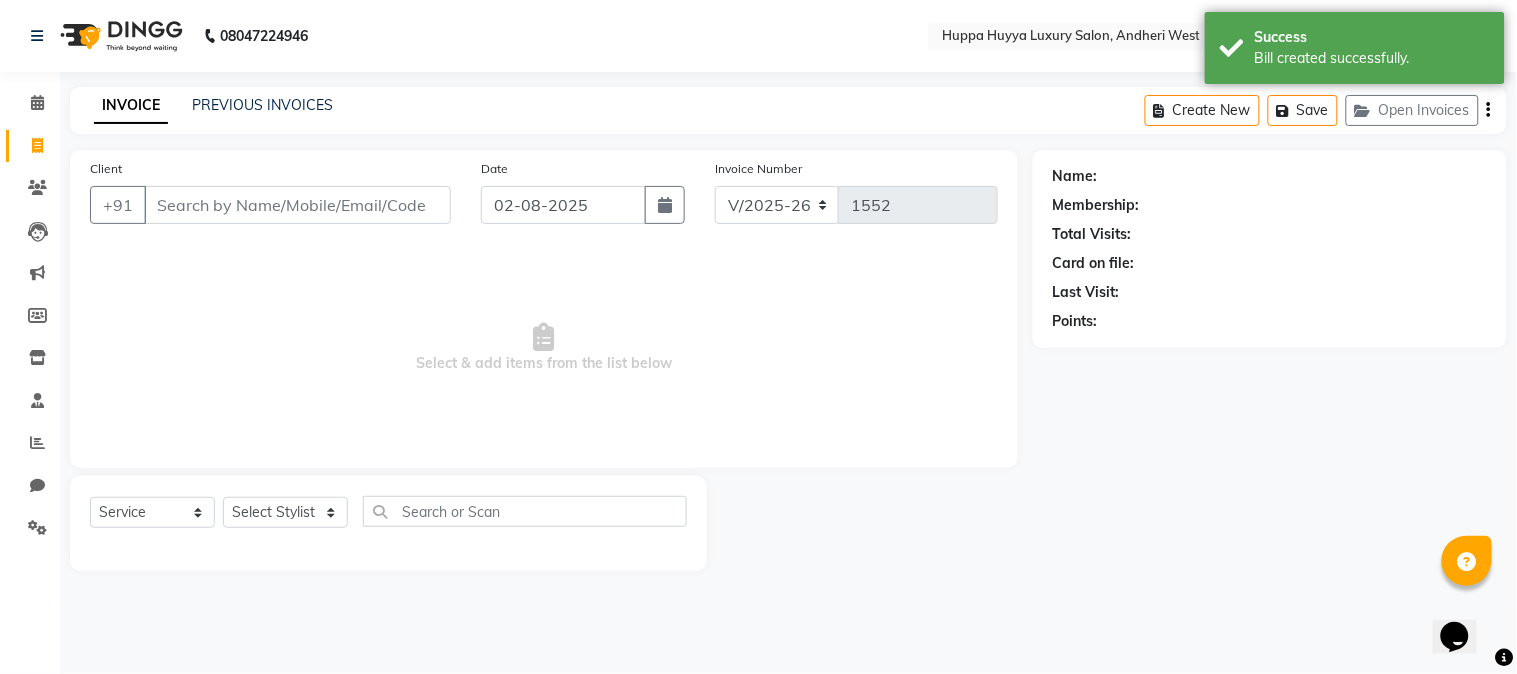 click on "Client" at bounding box center [297, 205] 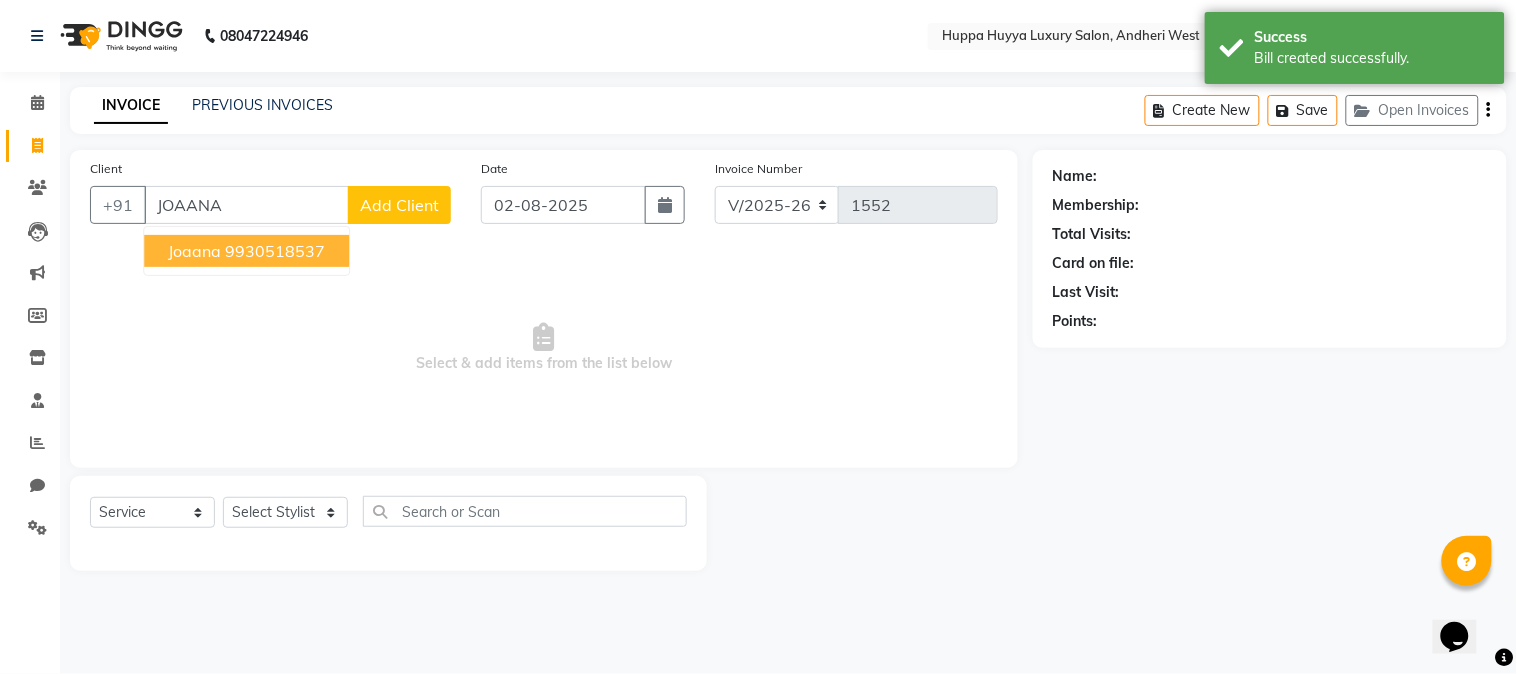 click on "9930518537" at bounding box center [275, 251] 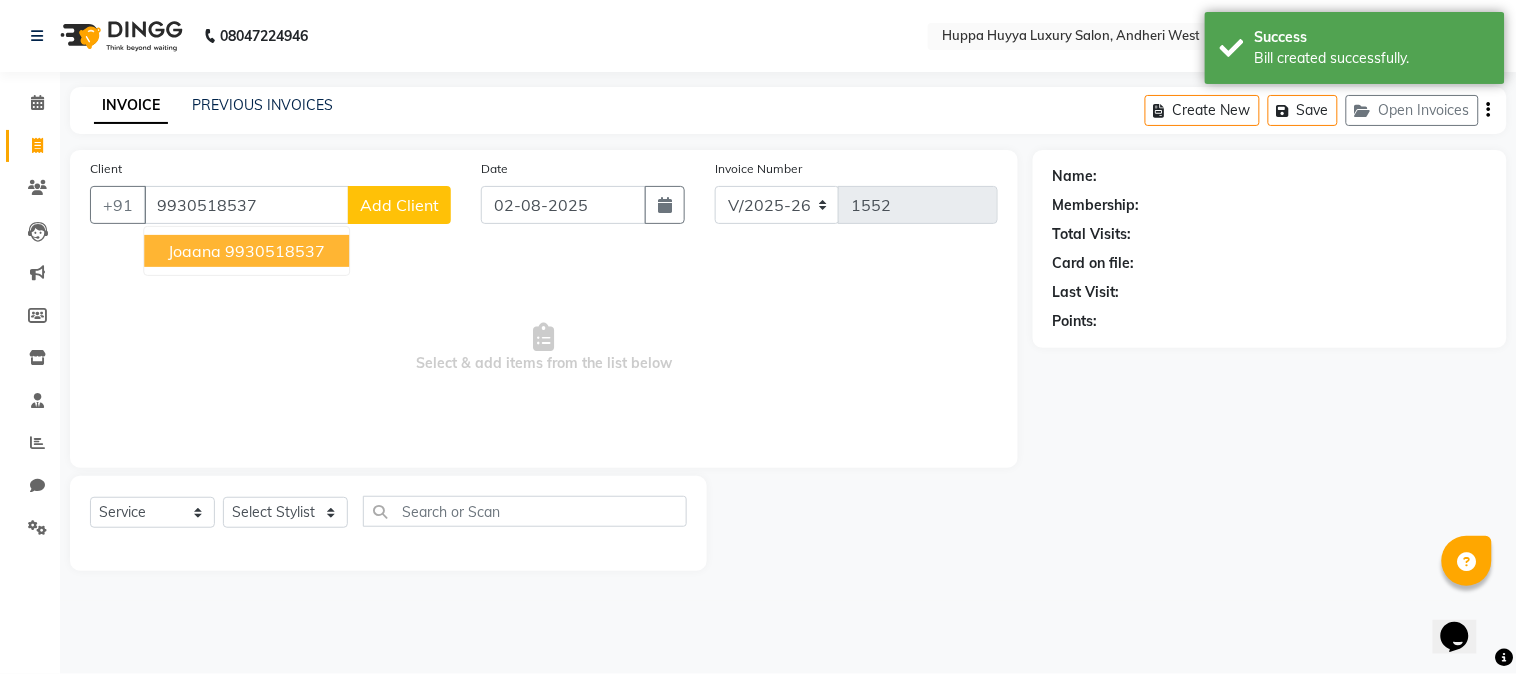 type on "9930518537" 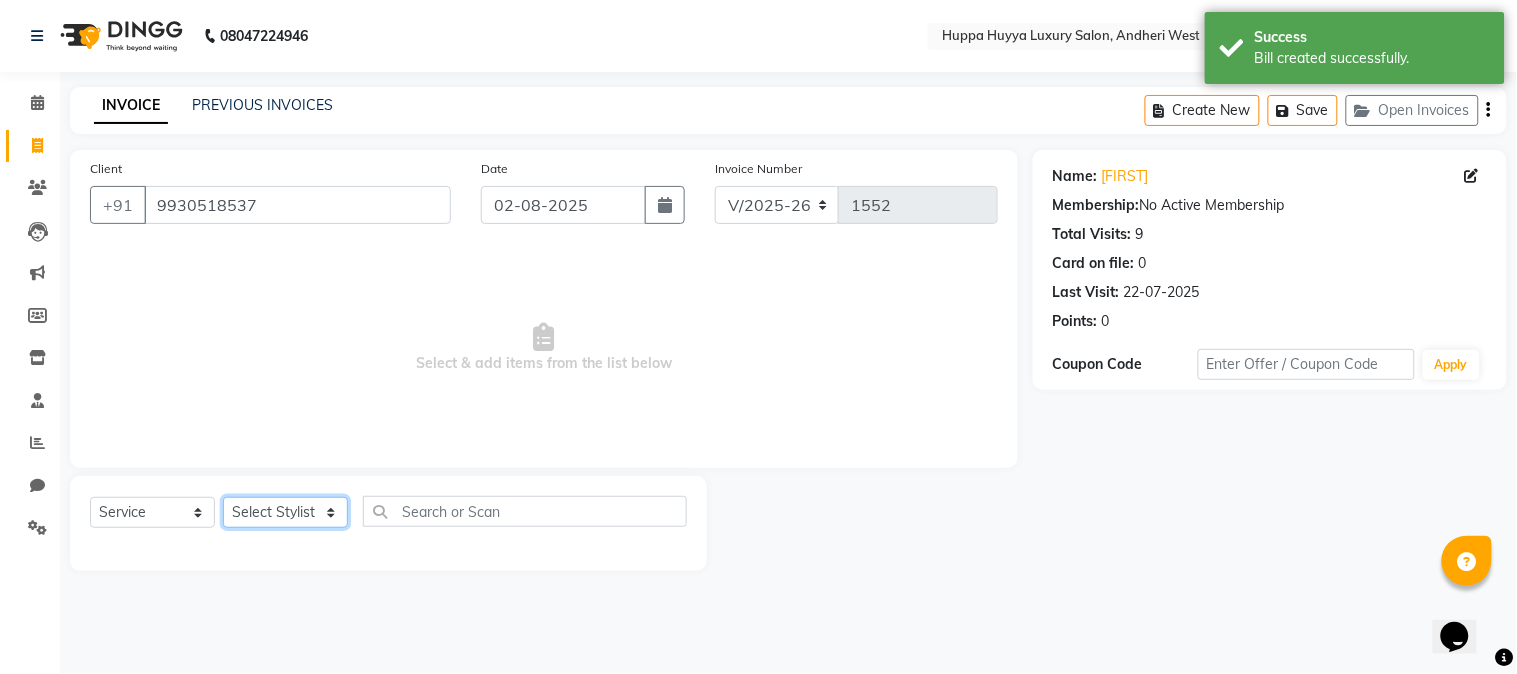 click on "Select Stylist Afsana Shaikh Jagan Nazmin Shah [LAST] [LAST] Salon Shaan Salmani" 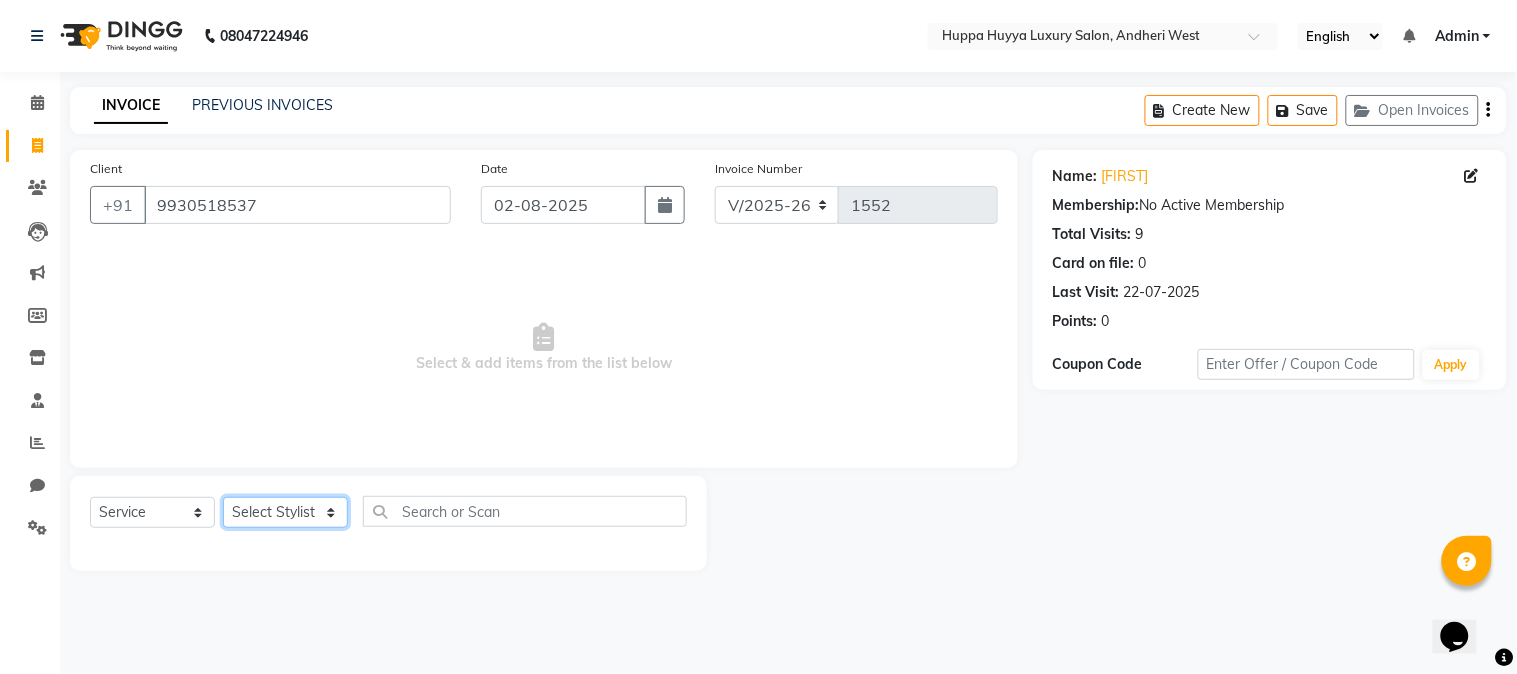 select on "69294" 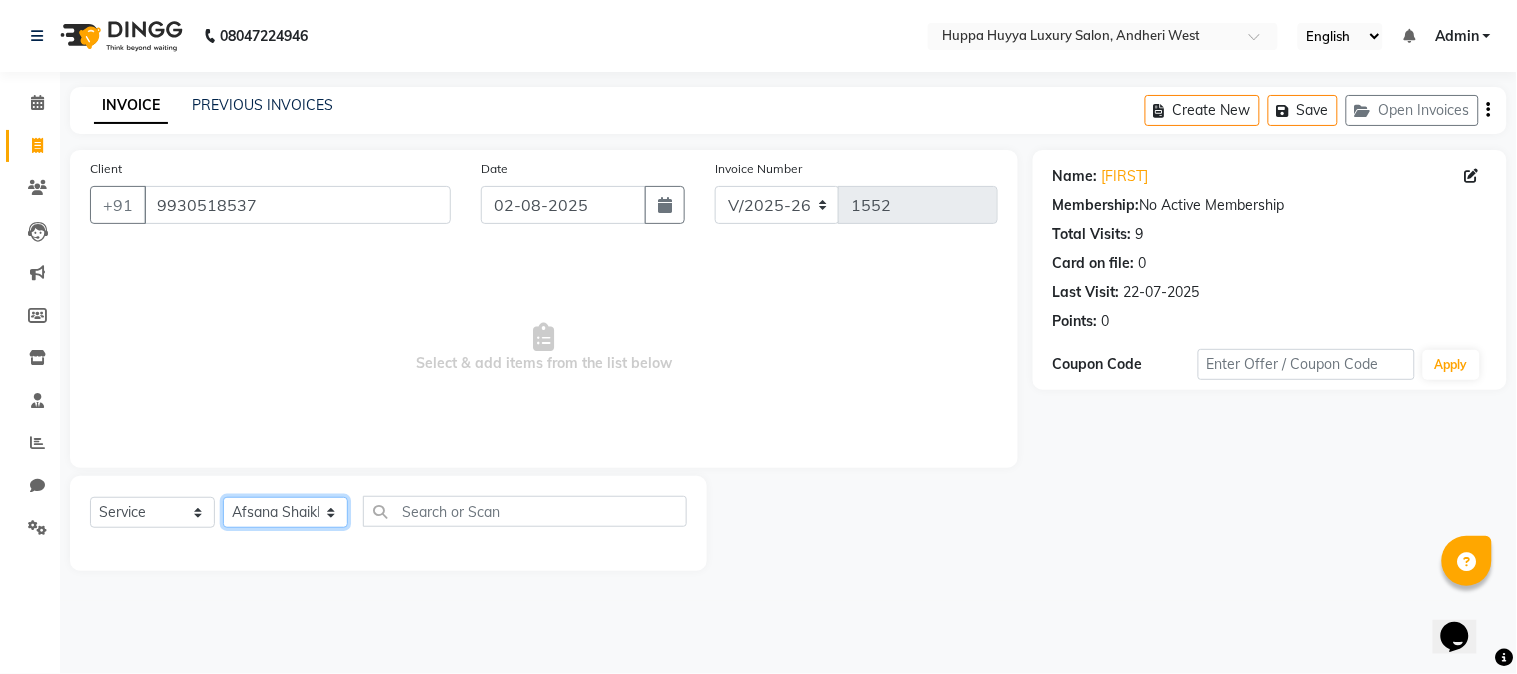 click on "Select Stylist Afsana Shaikh Jagan Nazmin Shah [LAST] [LAST] Salon Shaan Salmani" 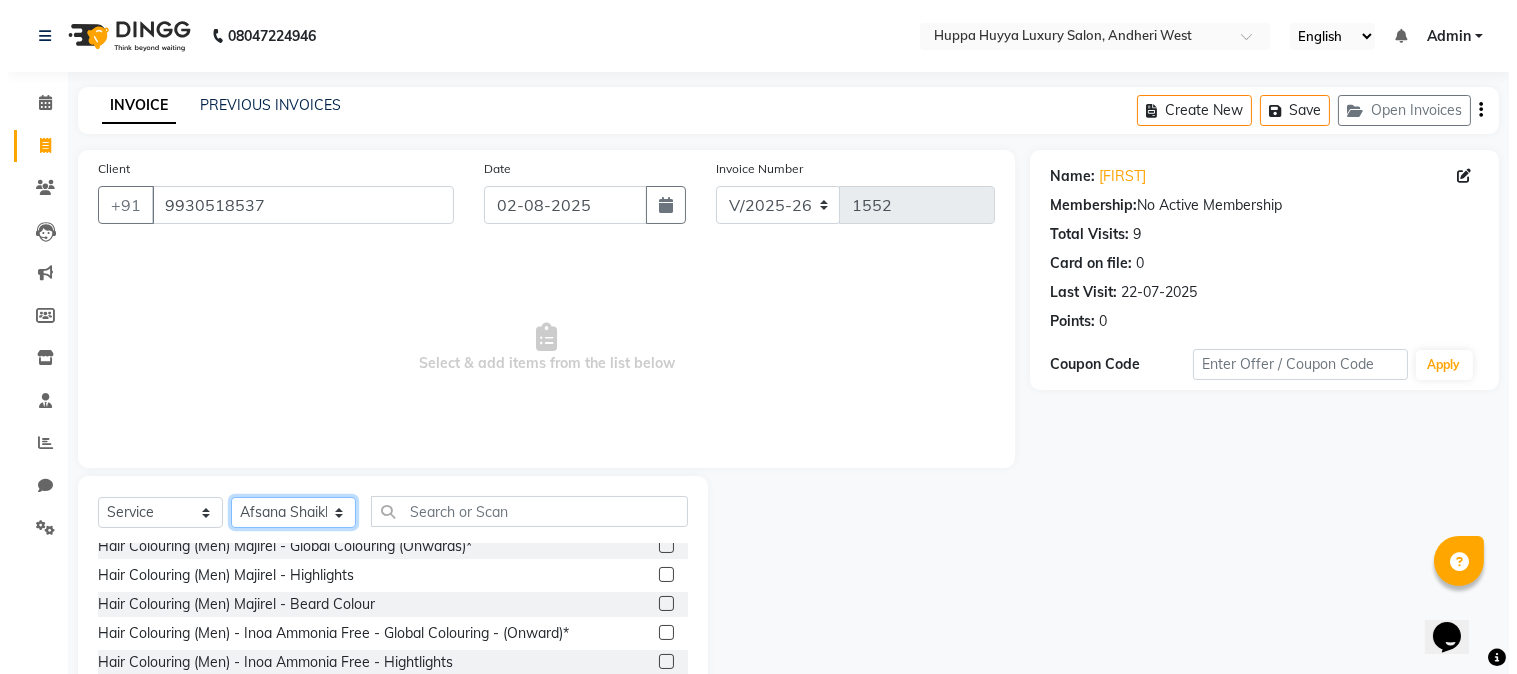 scroll, scrollTop: 333, scrollLeft: 0, axis: vertical 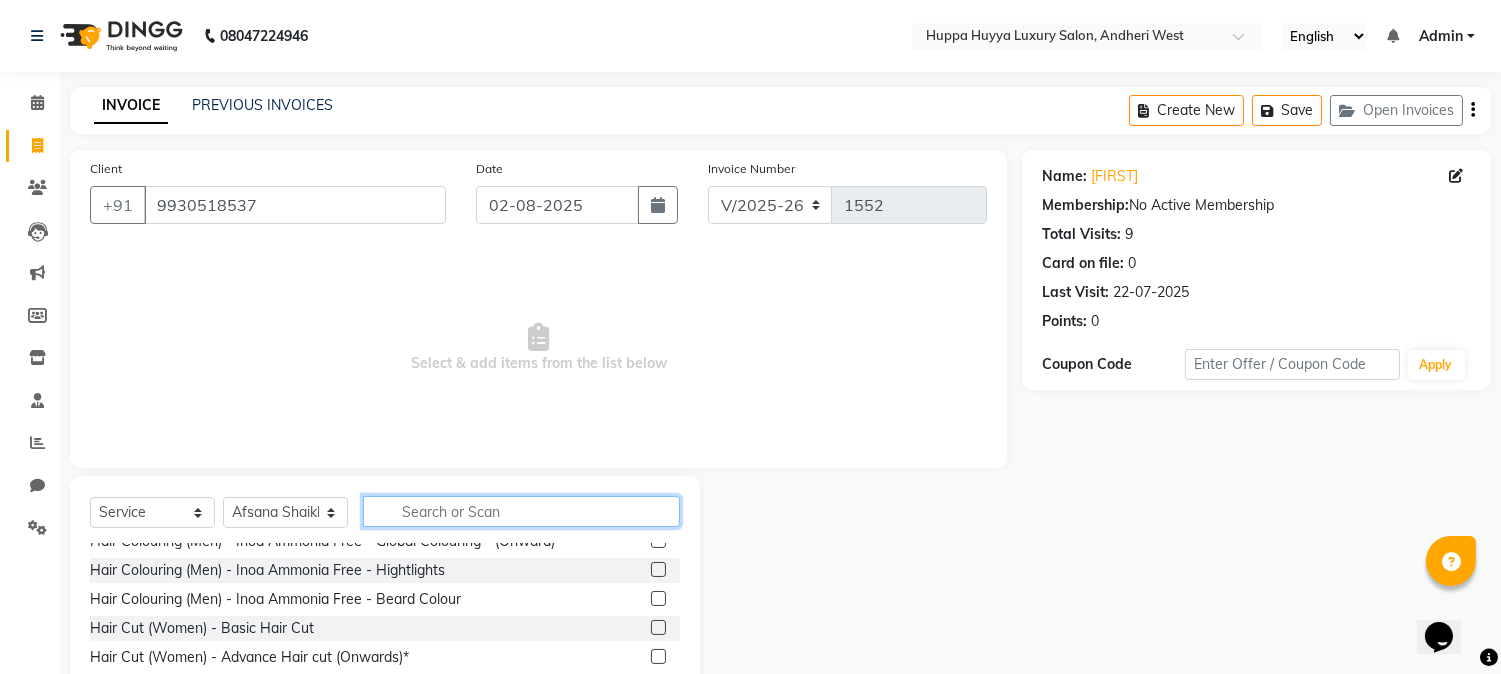 click 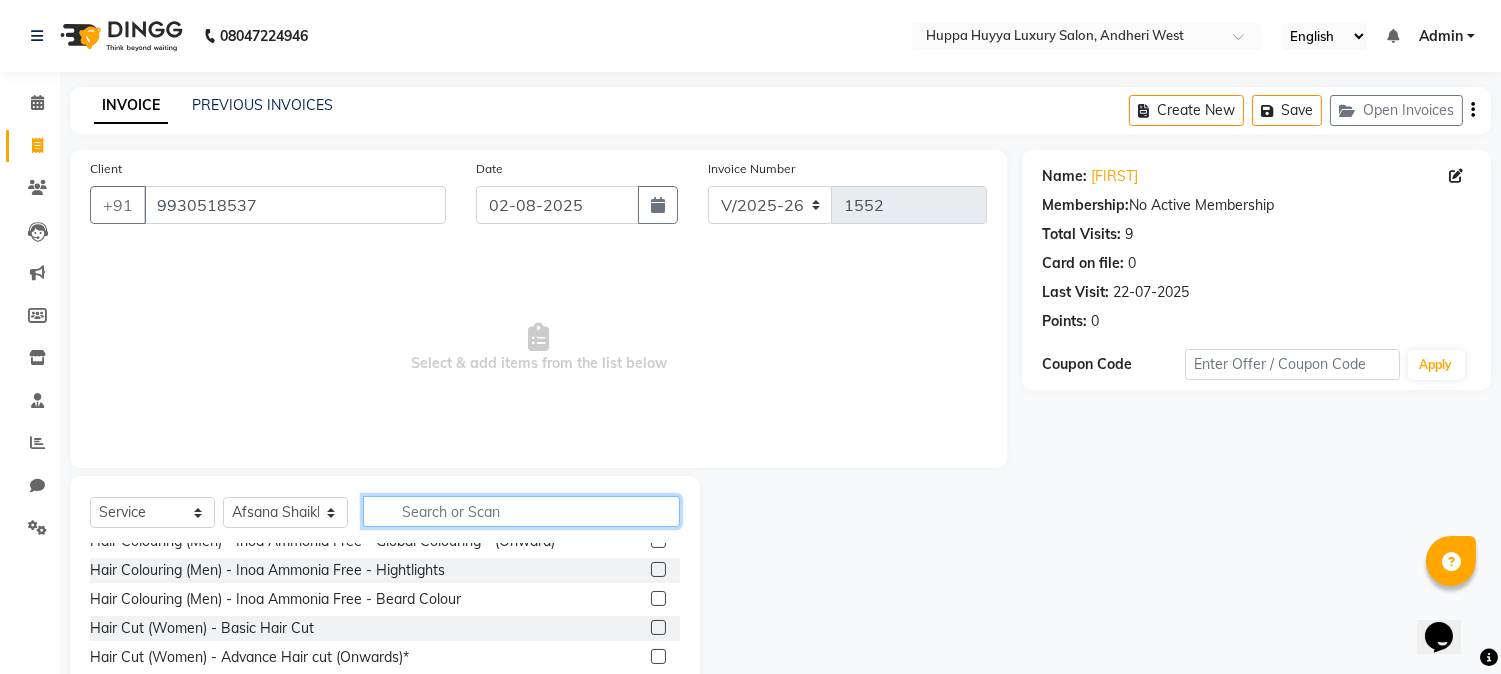 type on "," 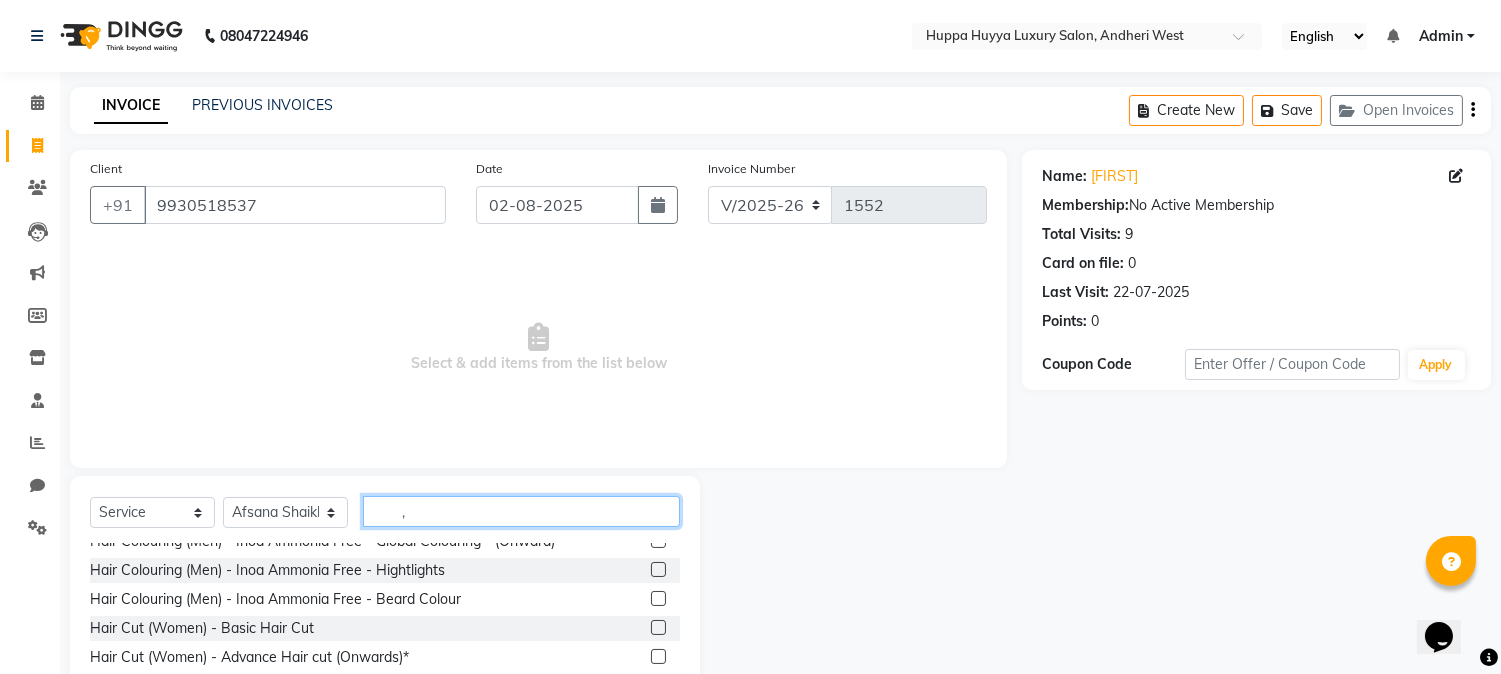 scroll, scrollTop: 0, scrollLeft: 0, axis: both 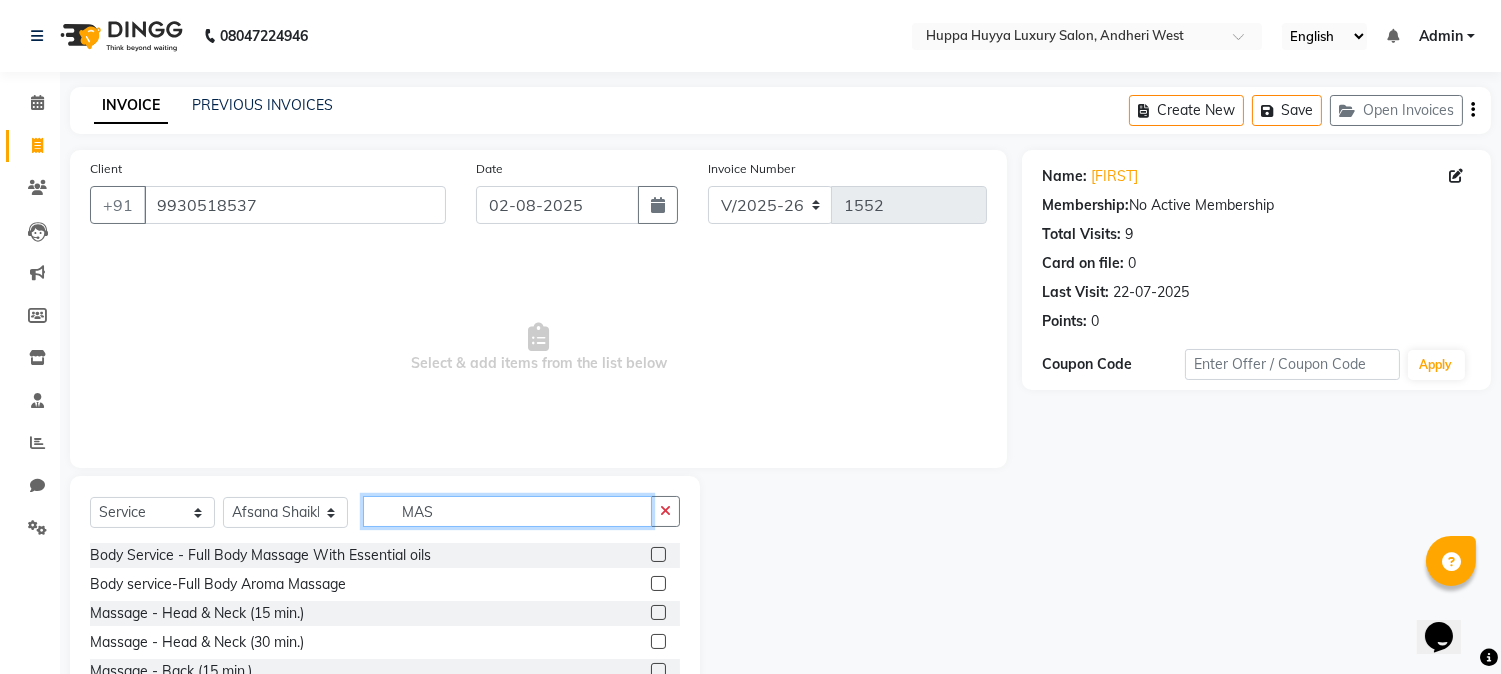 type on "MAS" 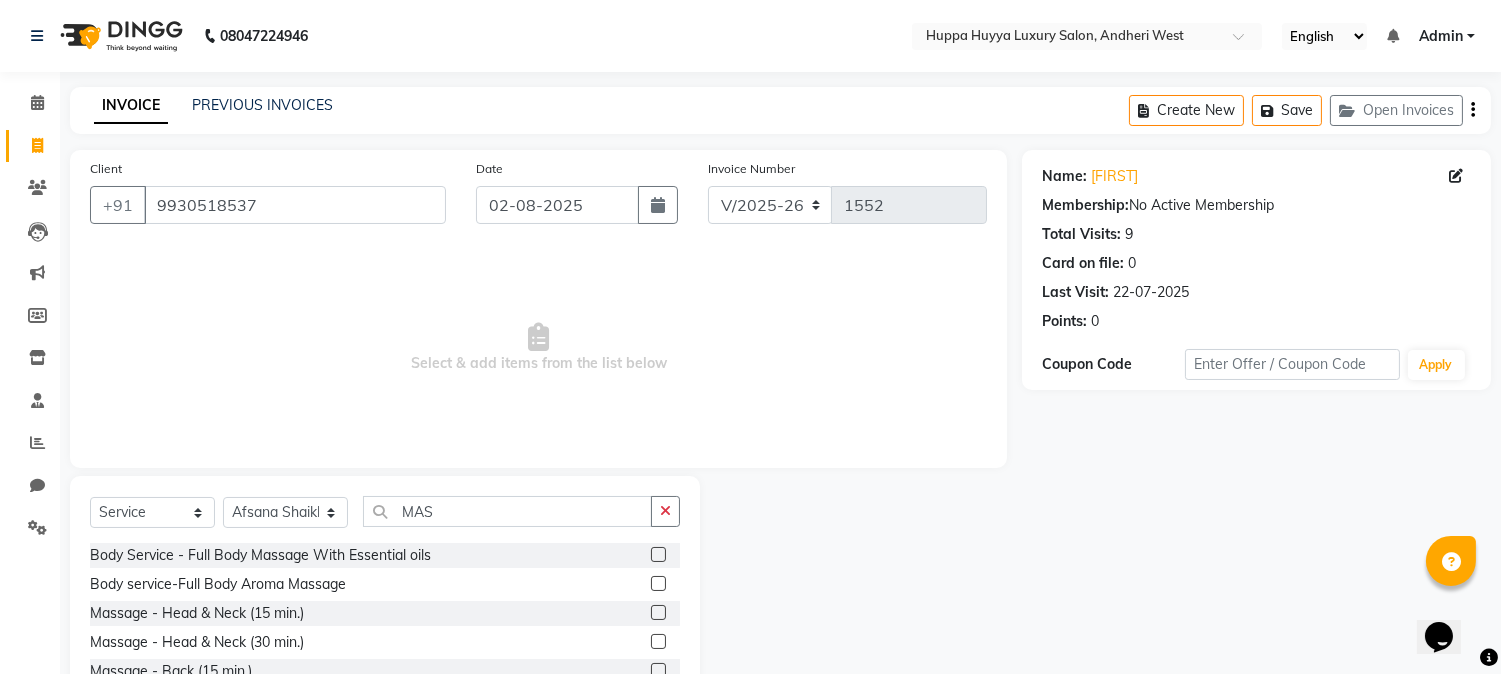click 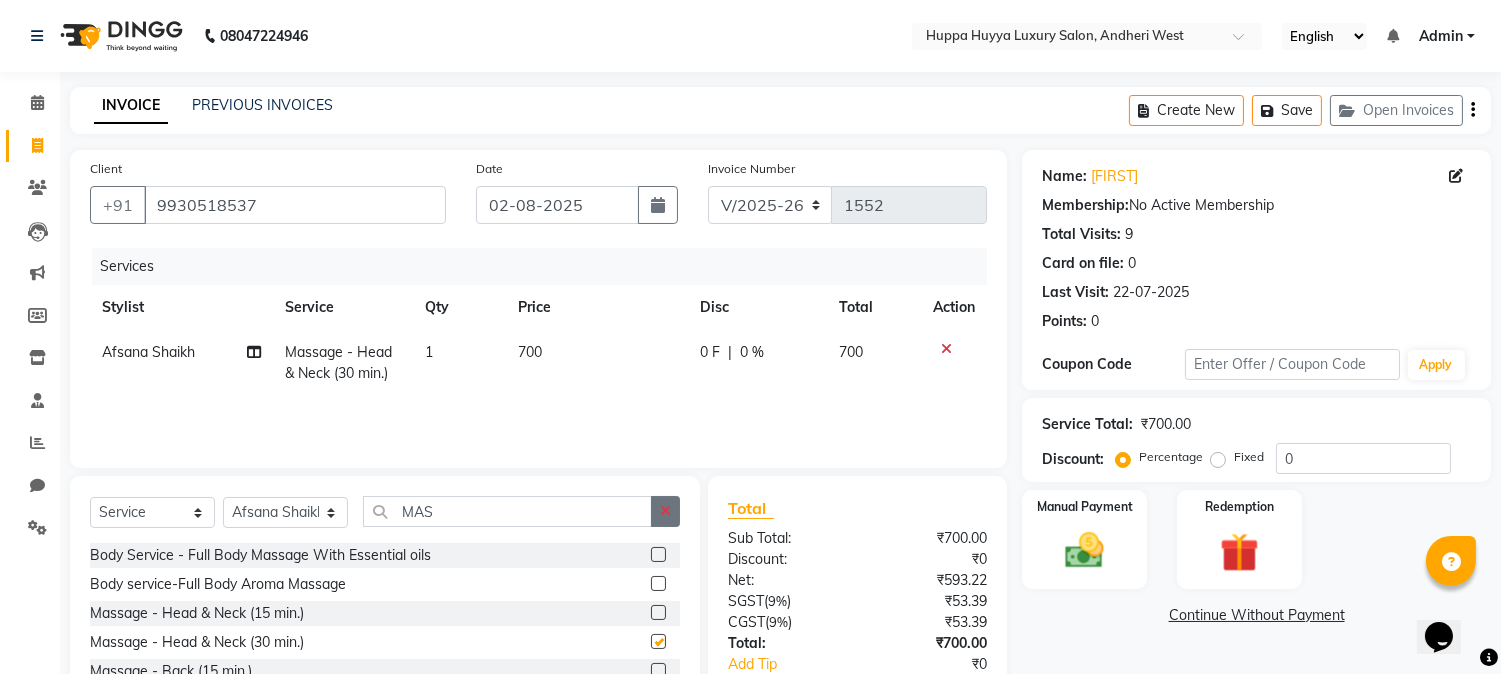 checkbox on "false" 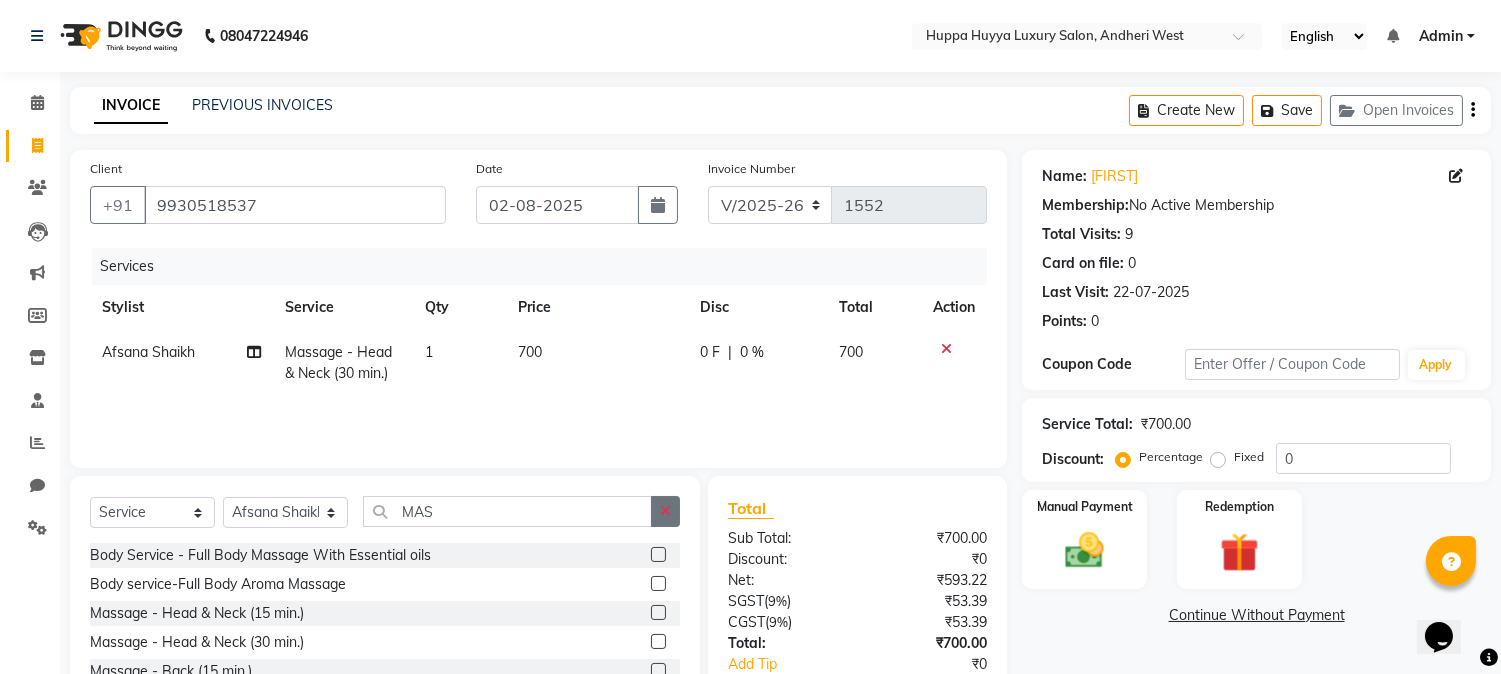 click 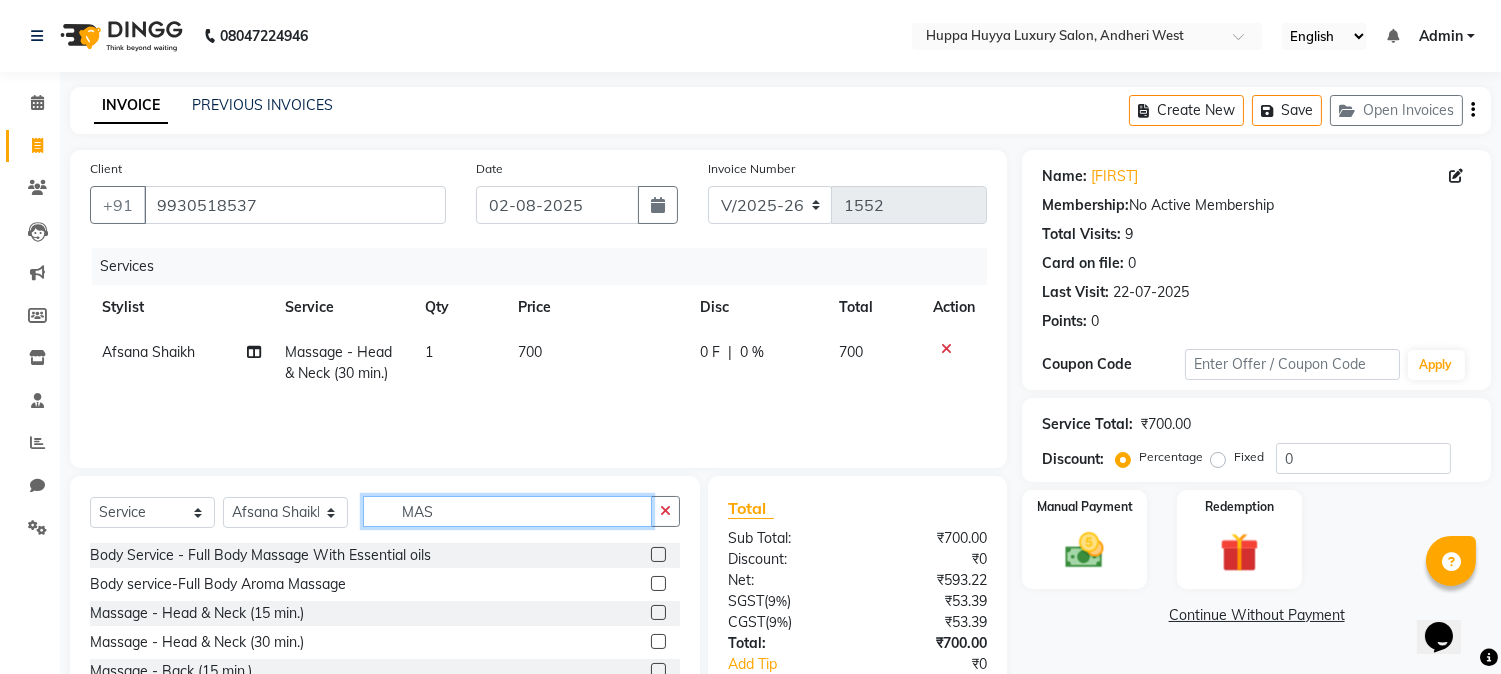 type 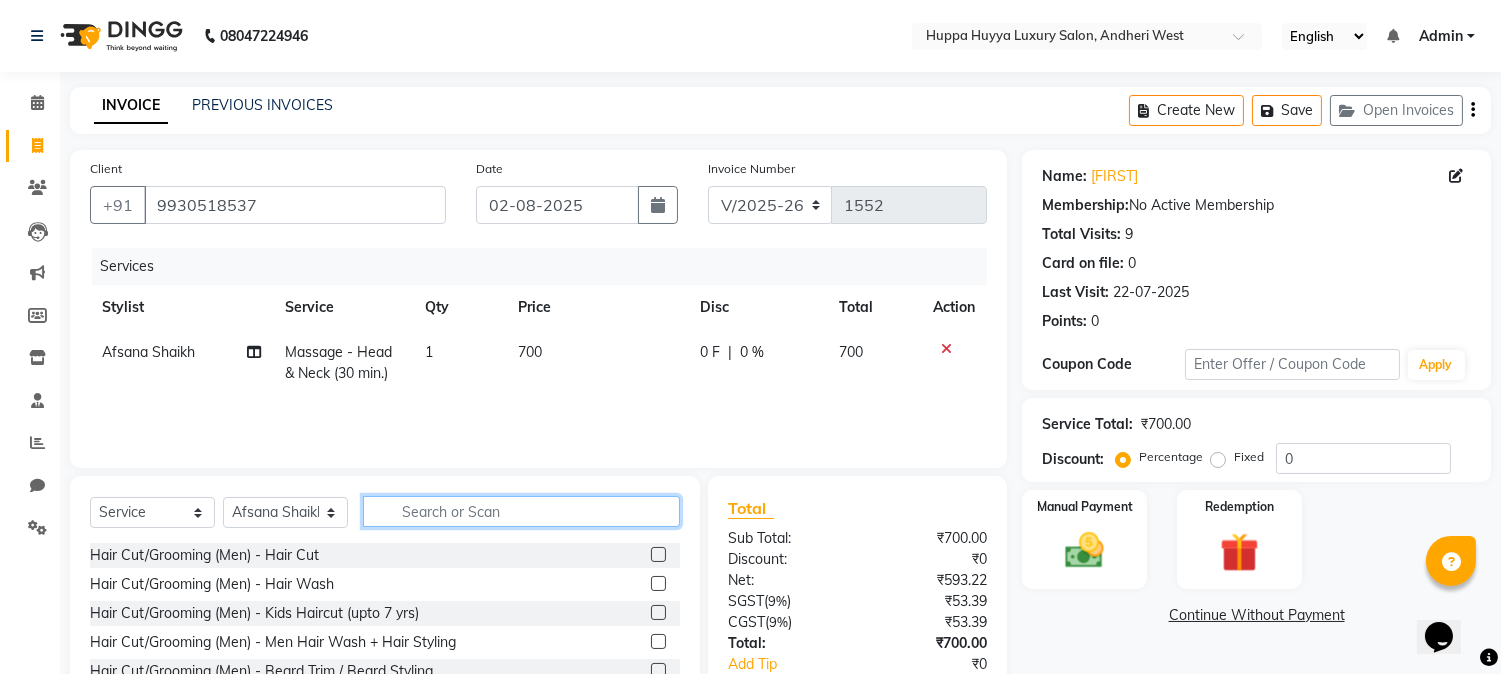 click 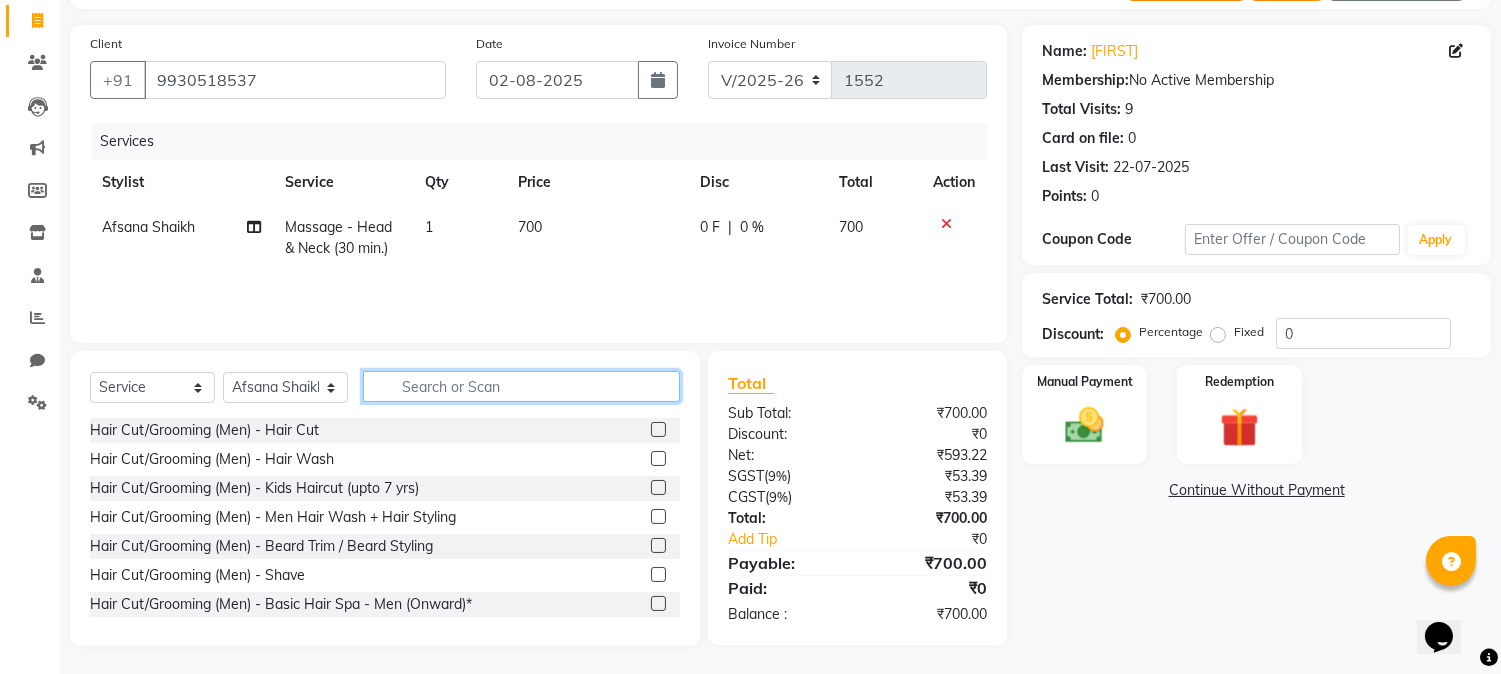 scroll, scrollTop: 126, scrollLeft: 0, axis: vertical 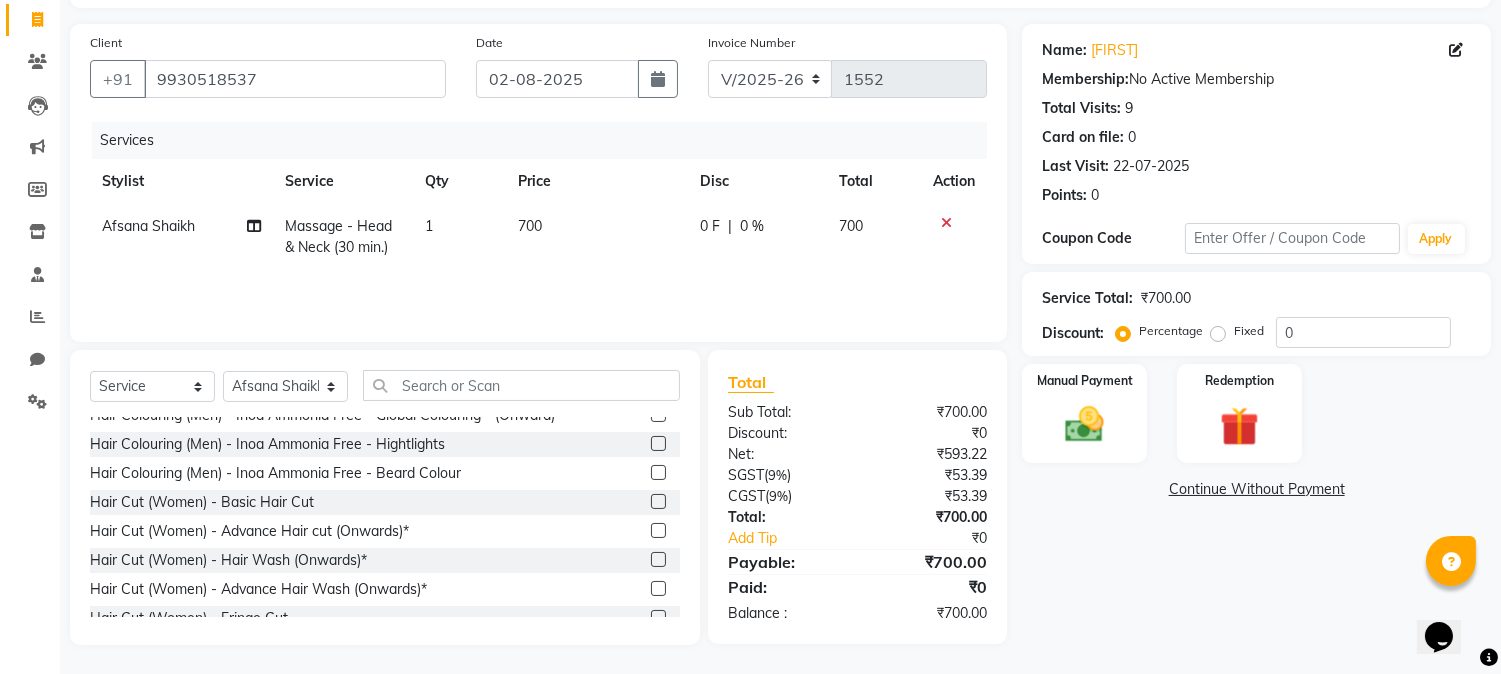 click 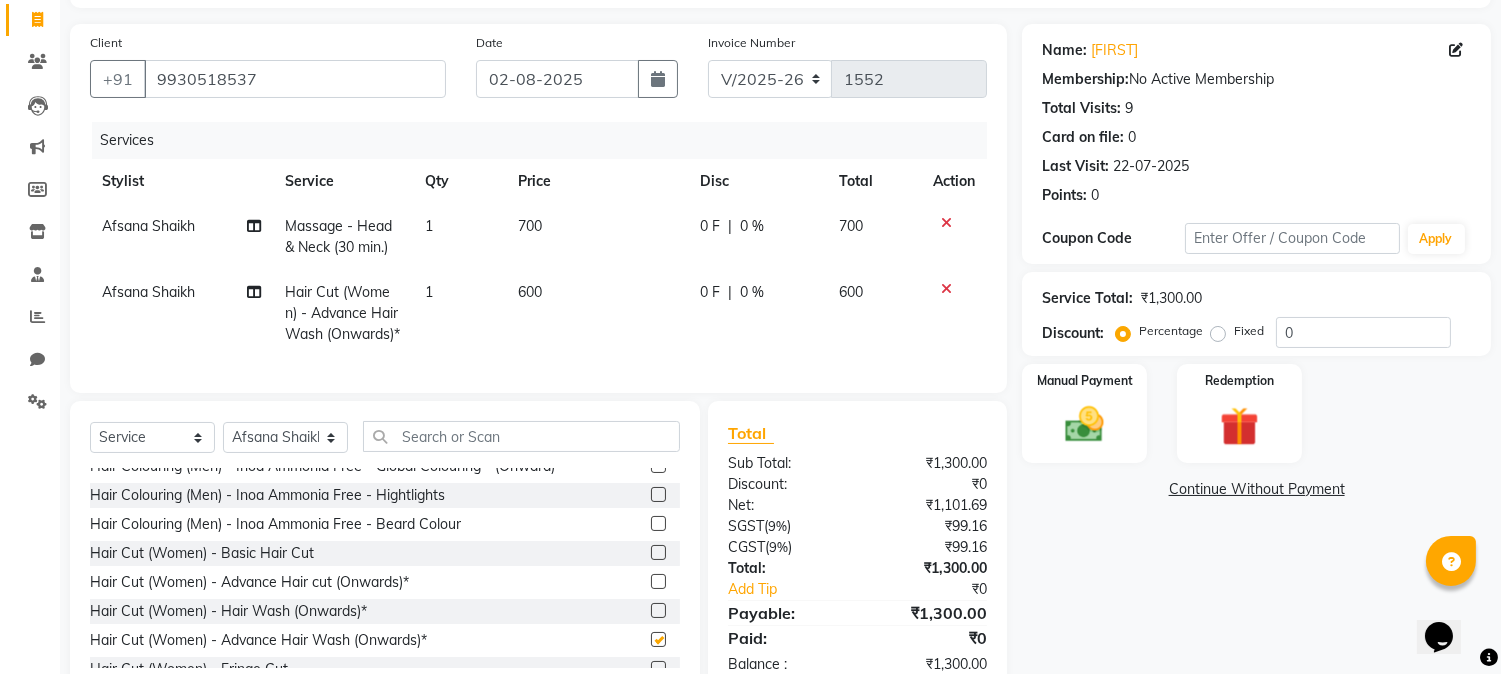 checkbox on "false" 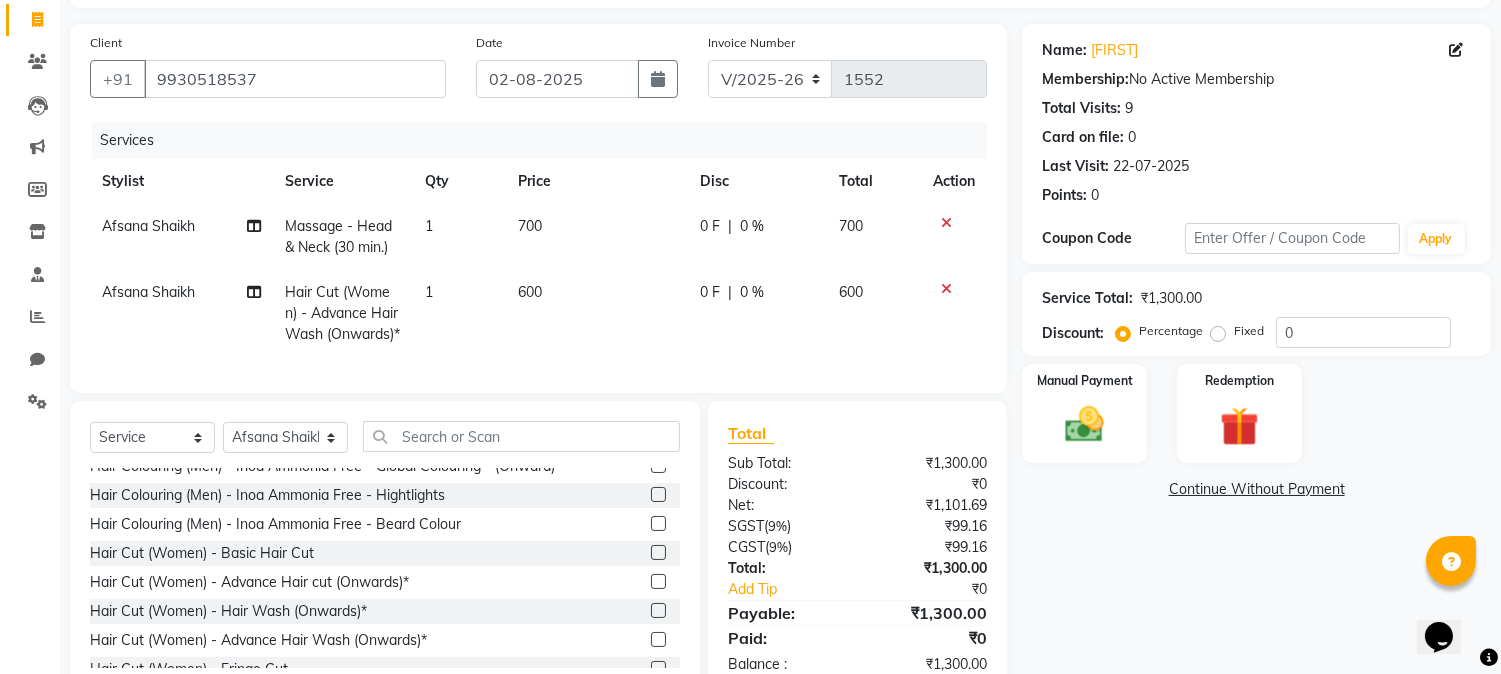 click on "0 %" 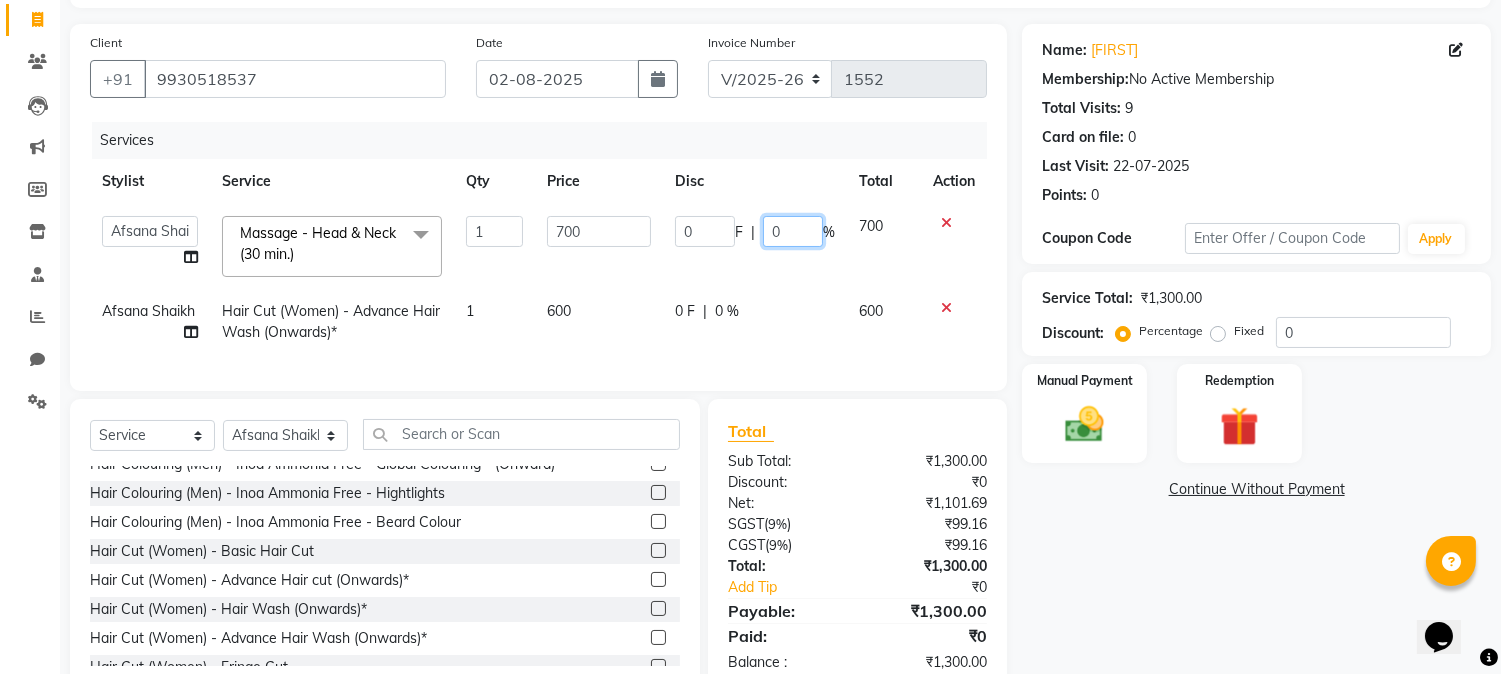 click on "0" 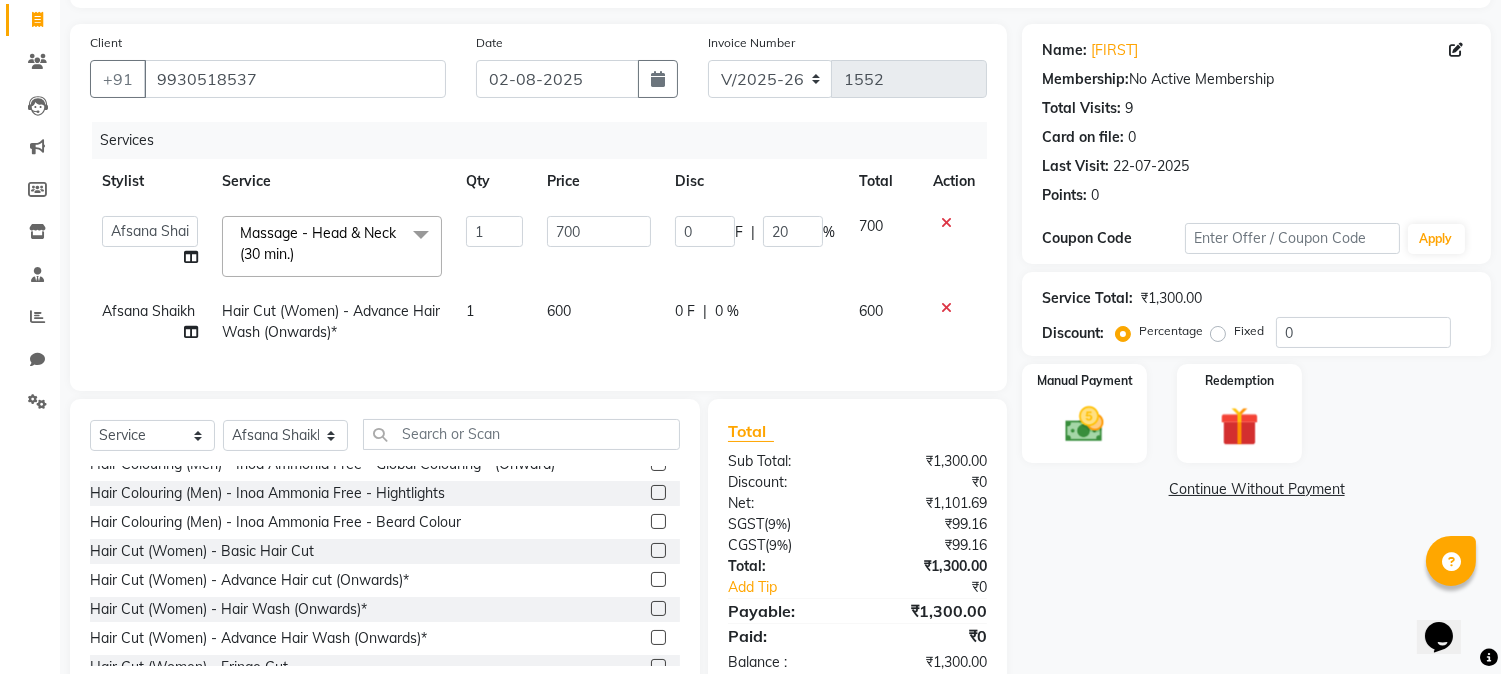 click on "0 F | 0 %" 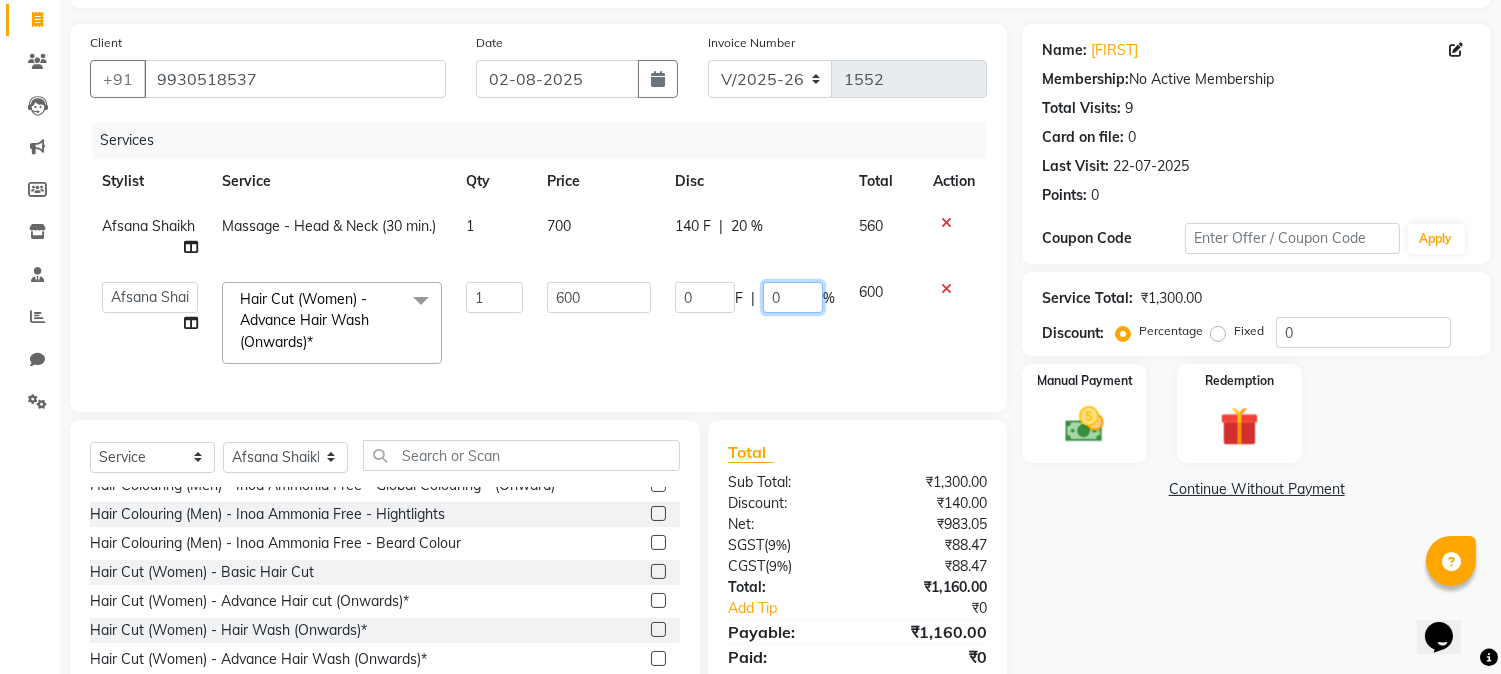 click on "0" 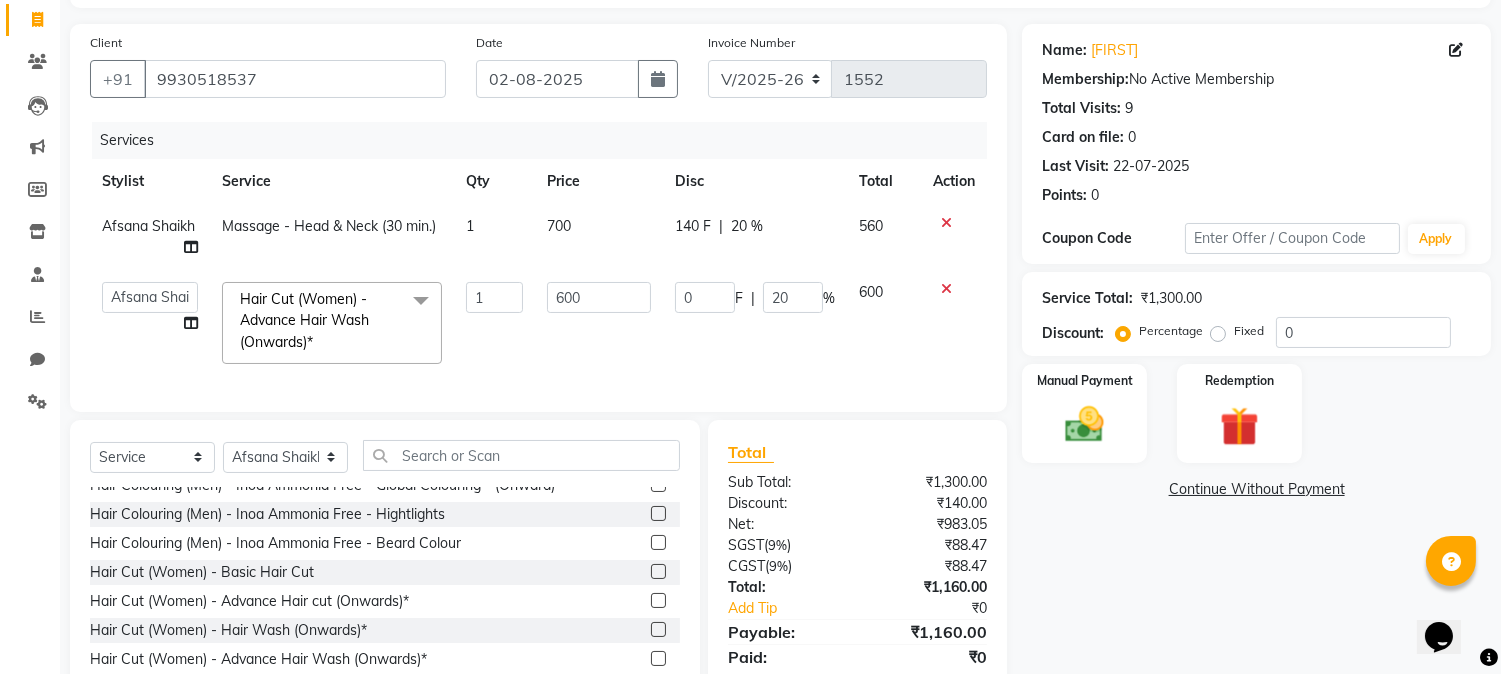 click on "1" 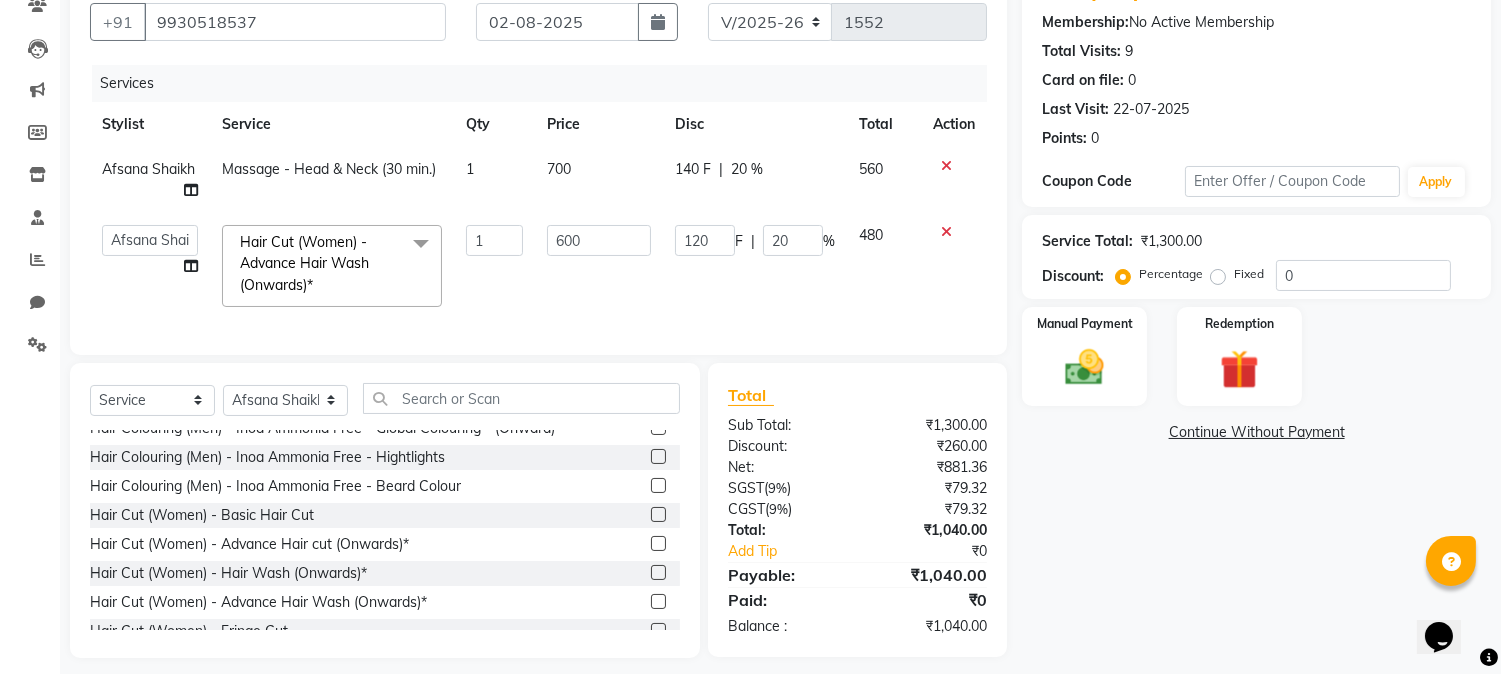 scroll, scrollTop: 213, scrollLeft: 0, axis: vertical 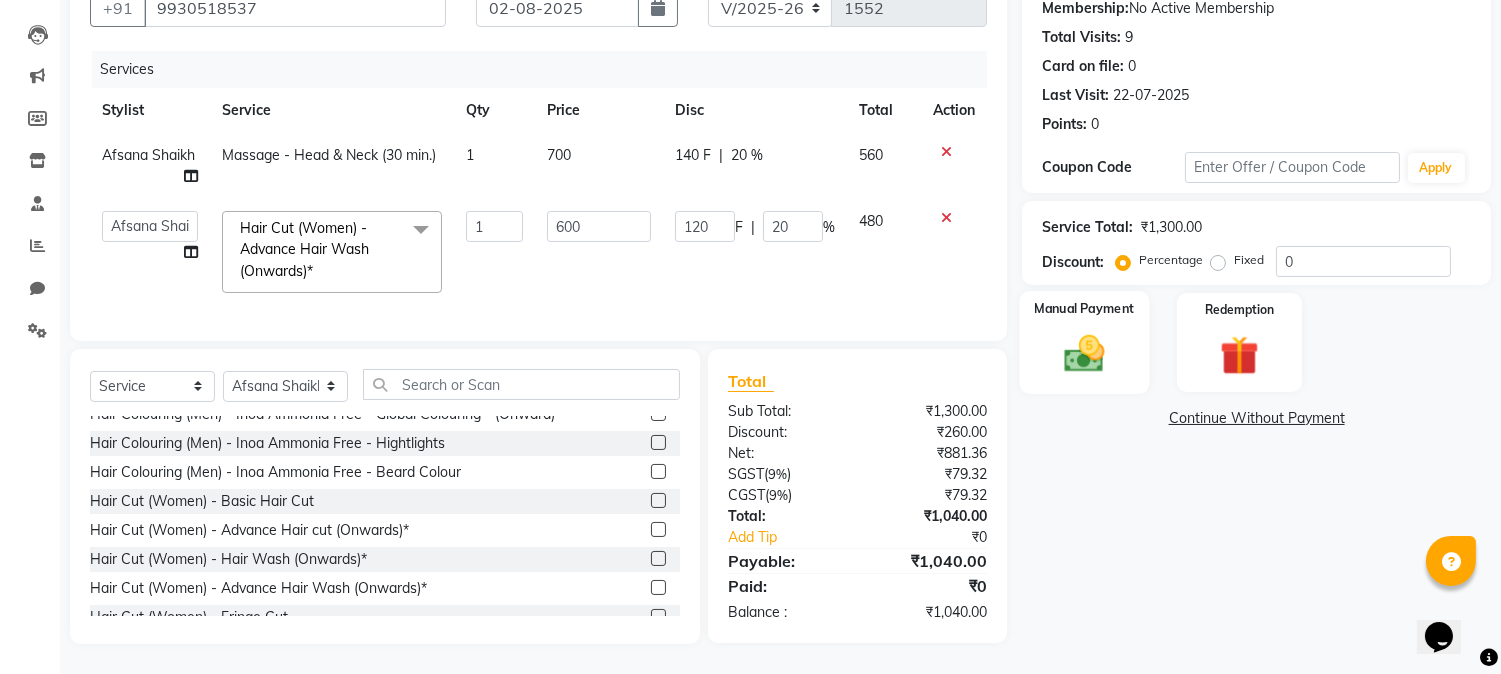 click on "Manual Payment" 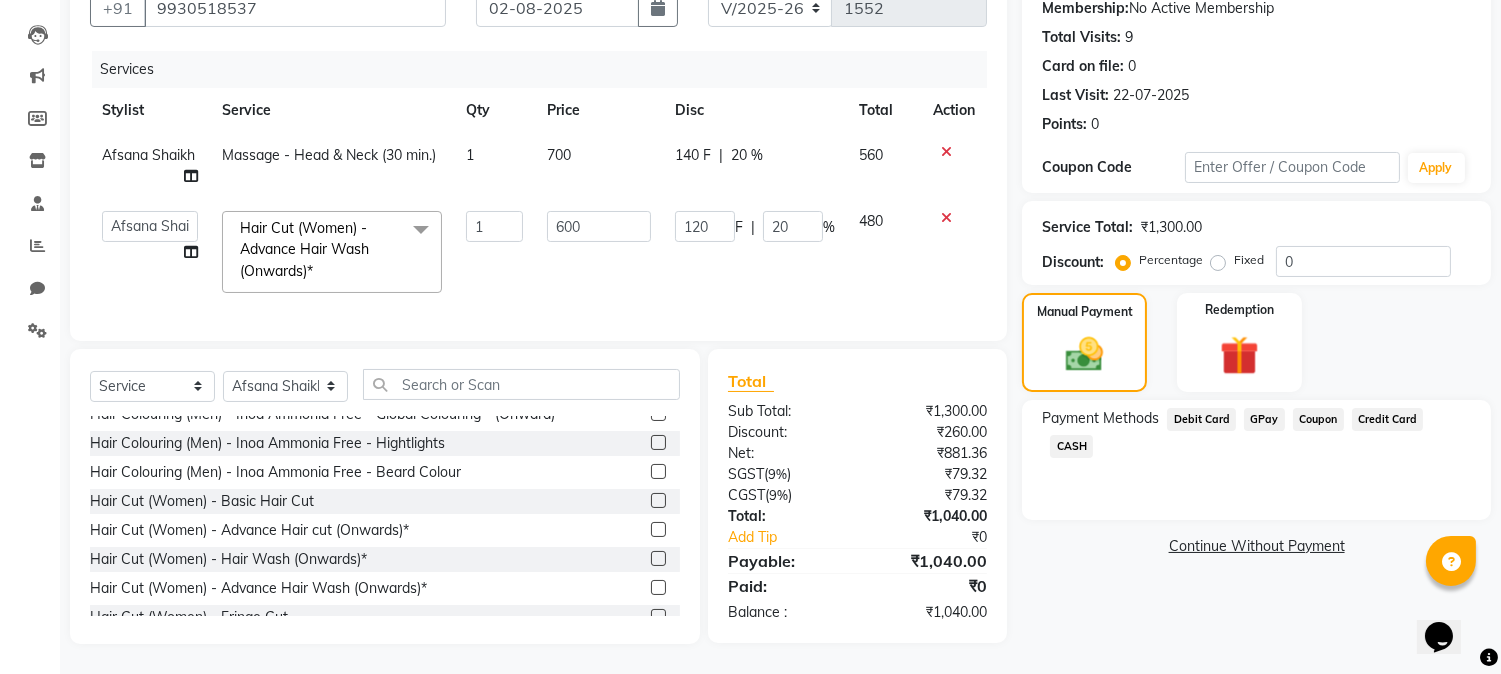 click on "GPay" 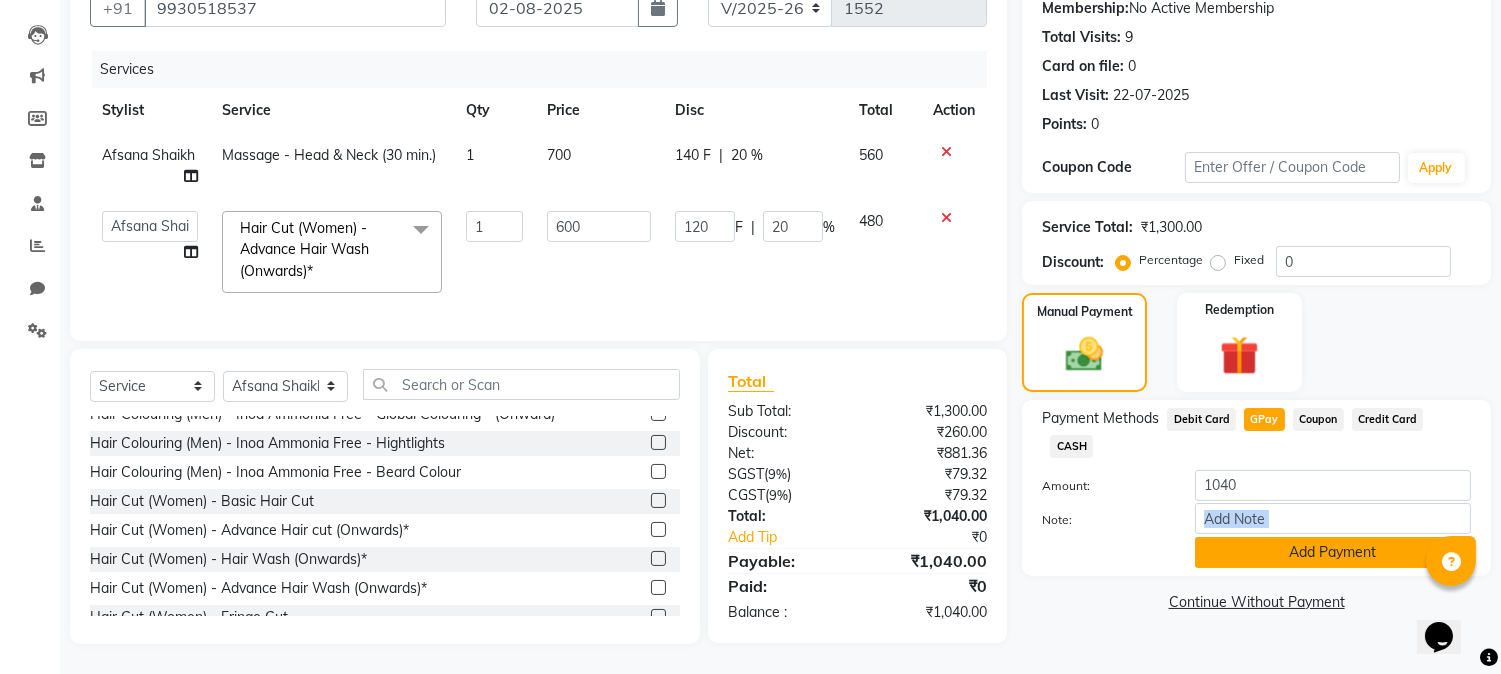 click on "Amount: 1040 Note: Add Payment" 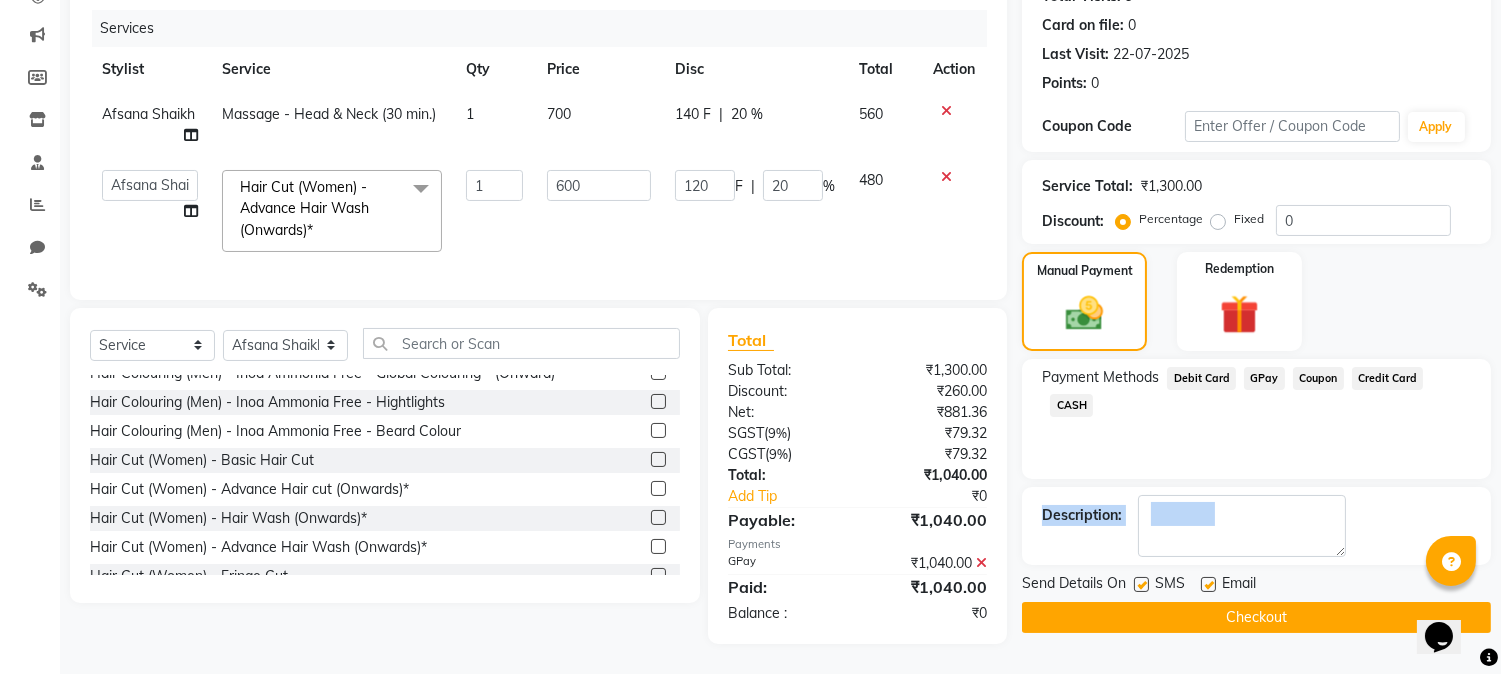 scroll, scrollTop: 254, scrollLeft: 0, axis: vertical 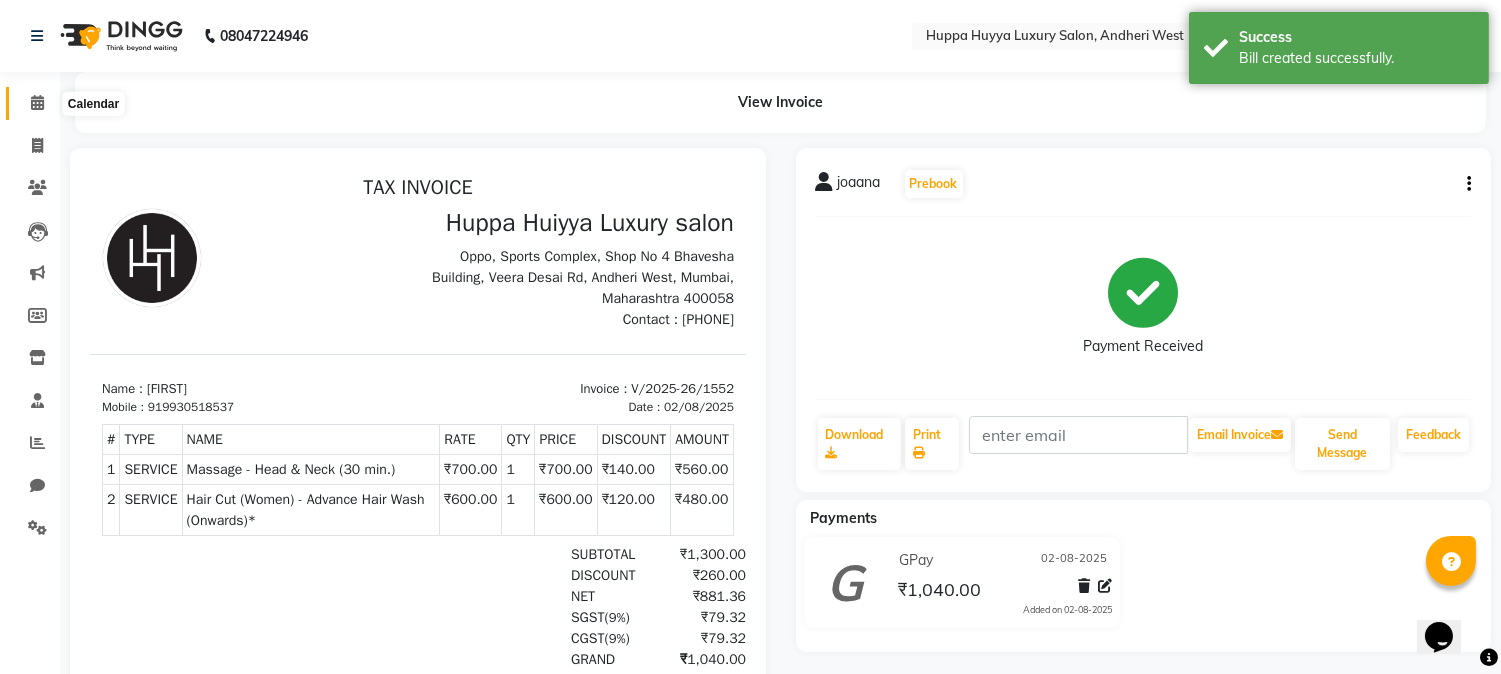 click 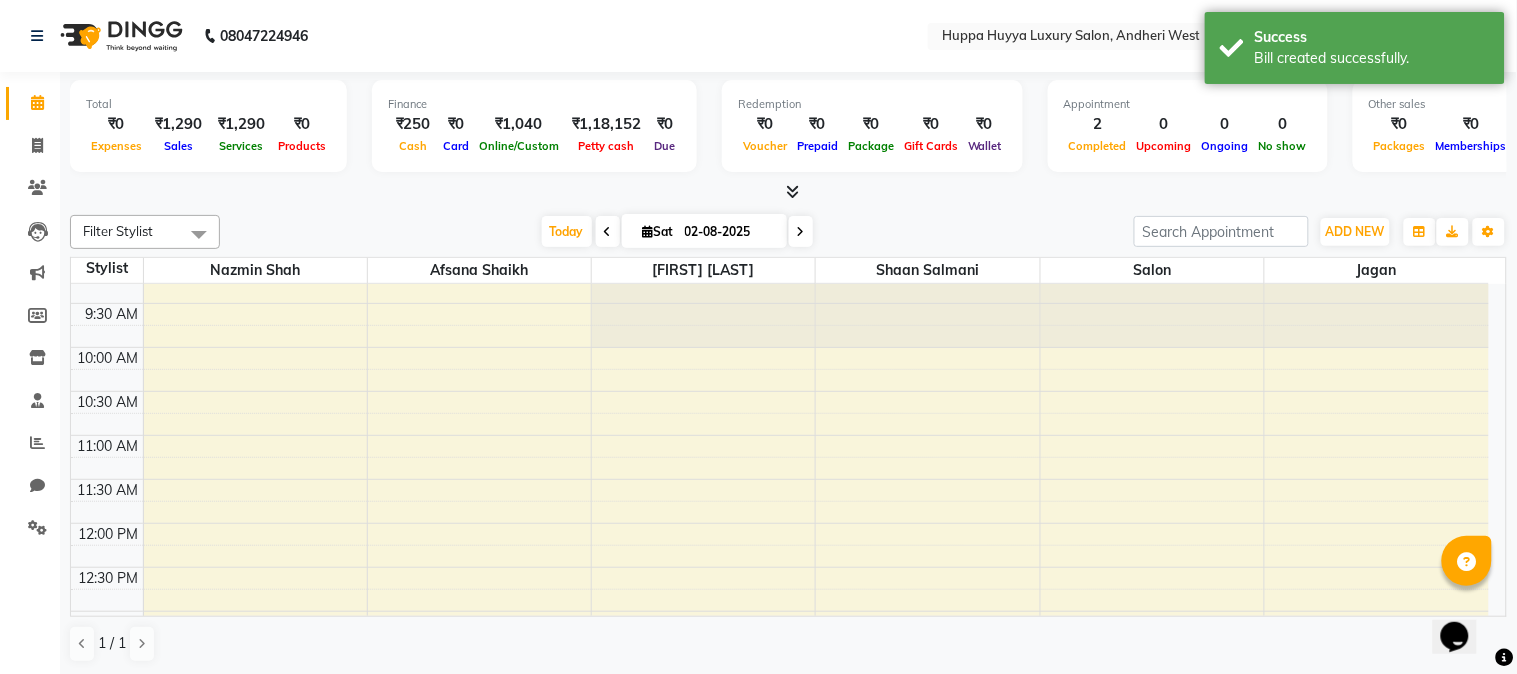scroll, scrollTop: 0, scrollLeft: 0, axis: both 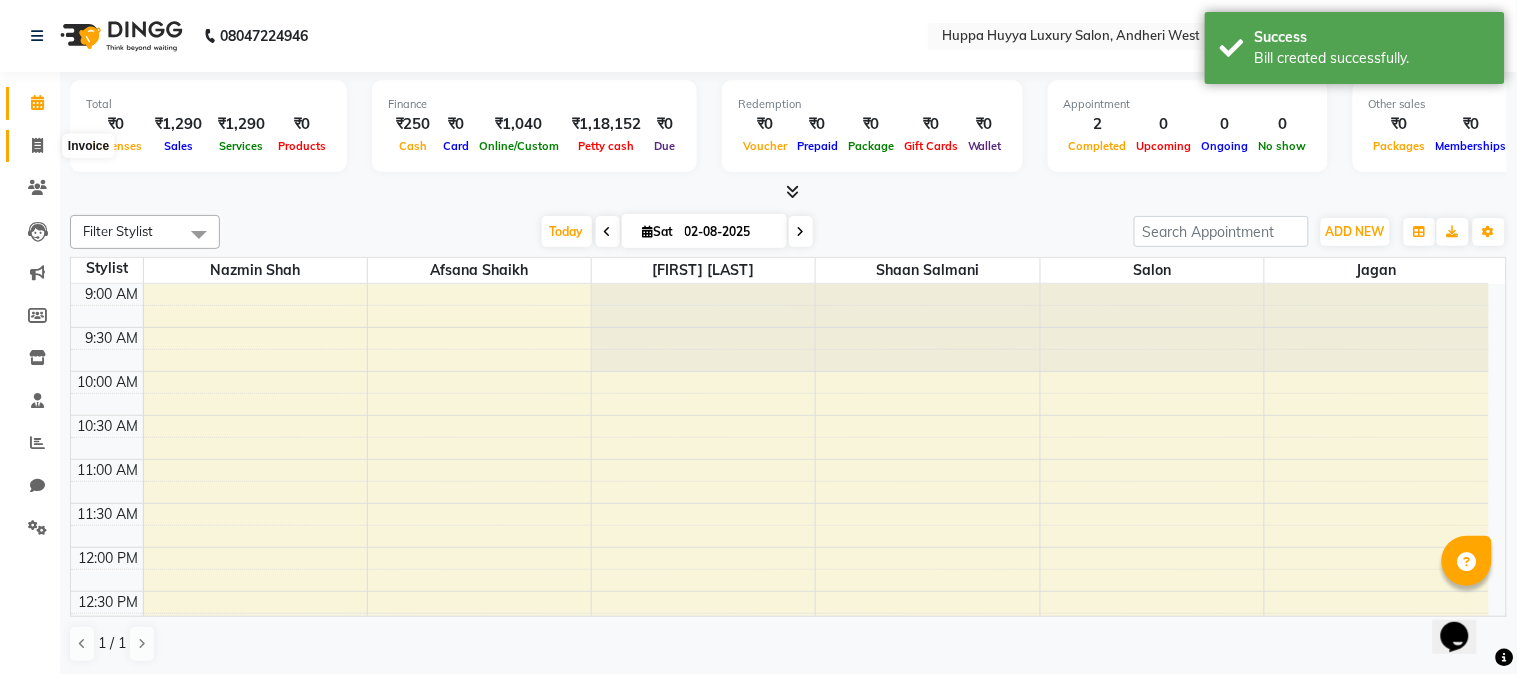 click 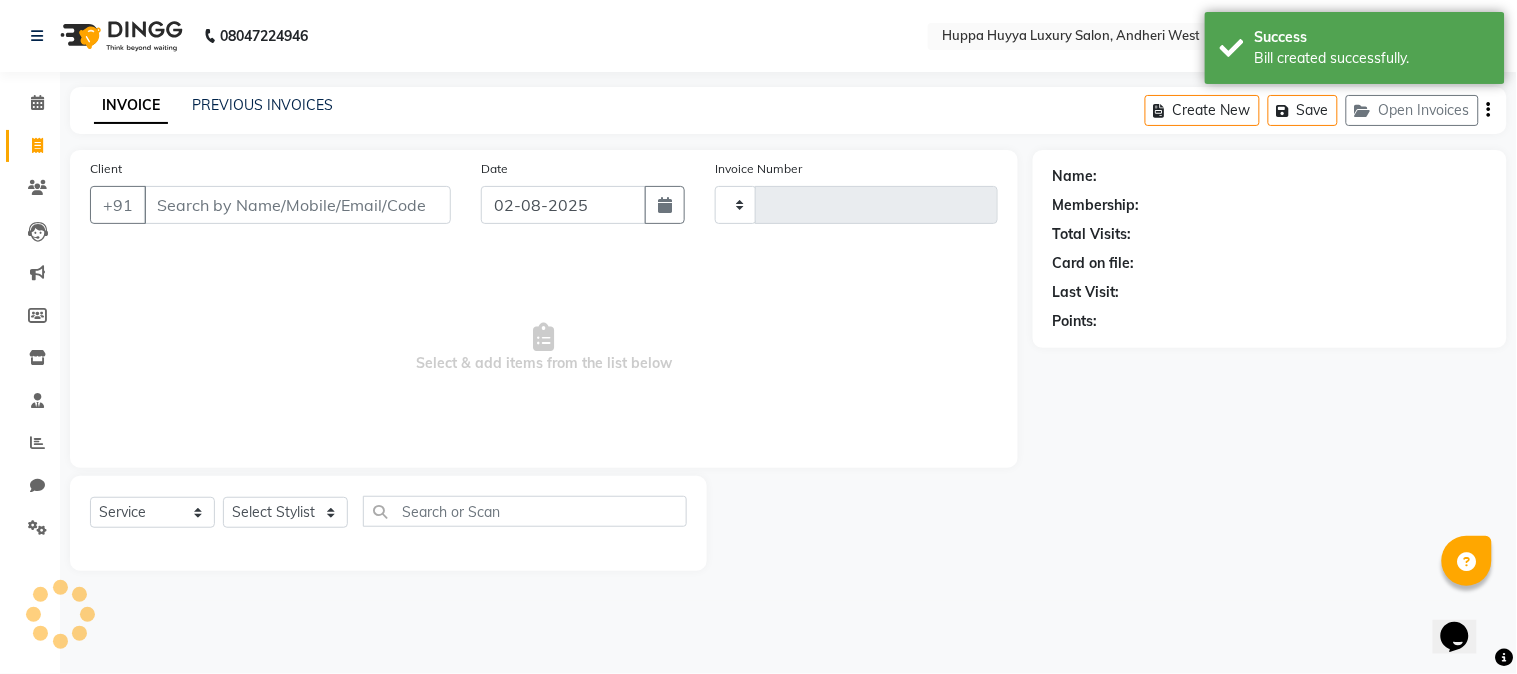 type on "1553" 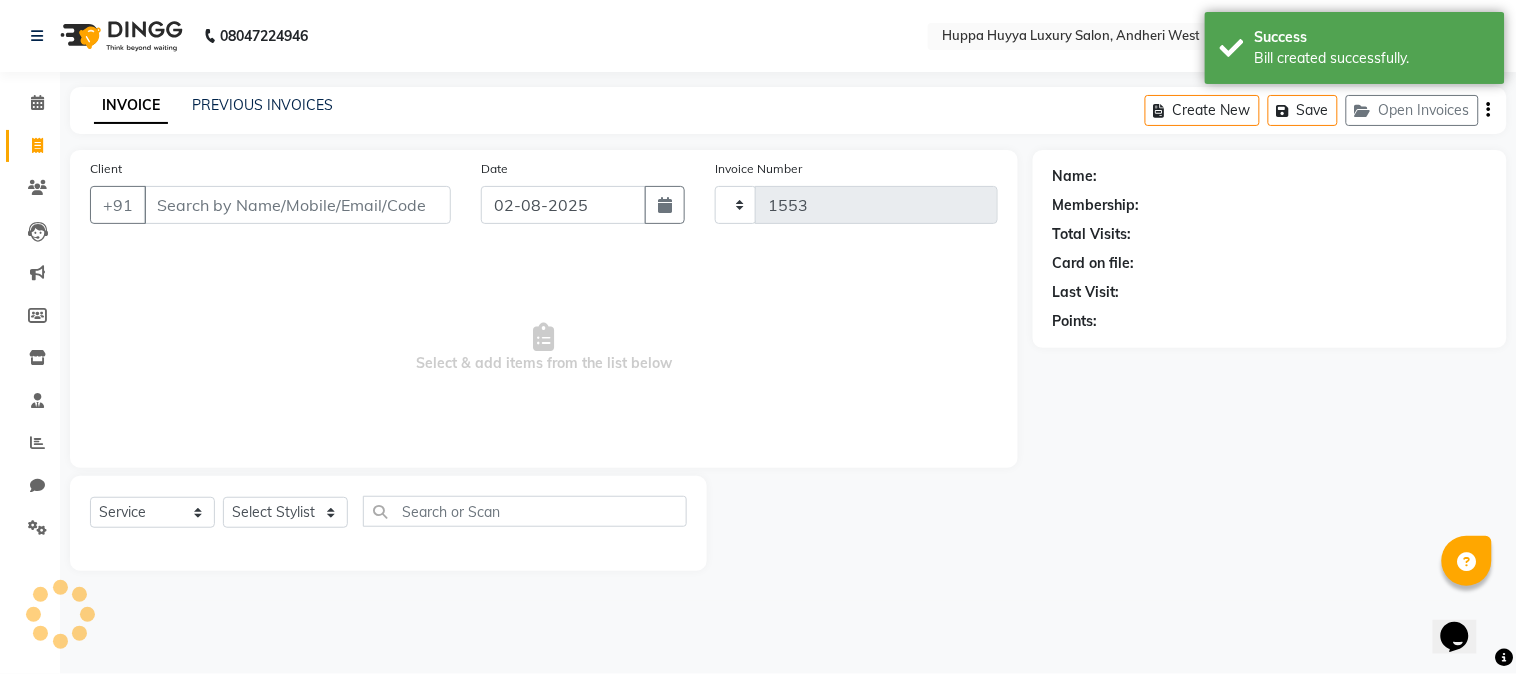 select on "7752" 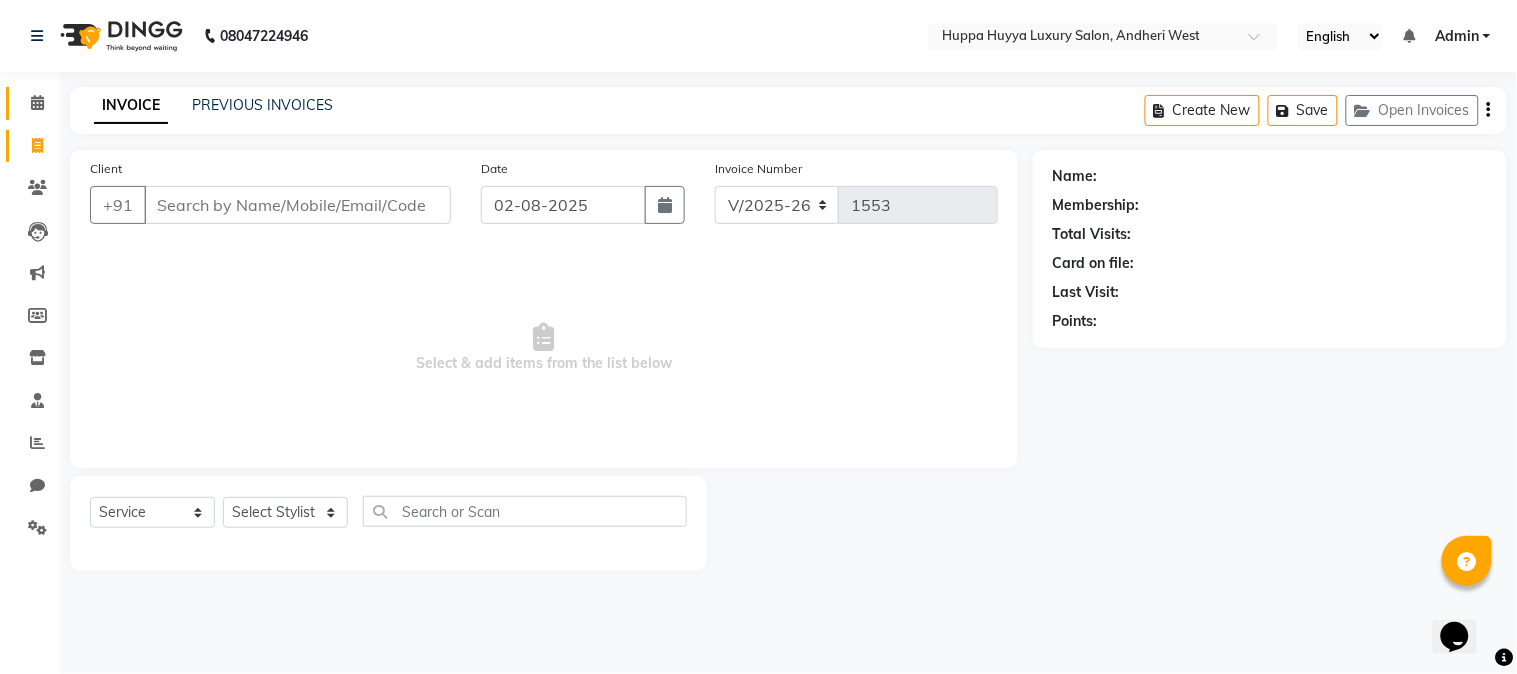 click on "Calendar" 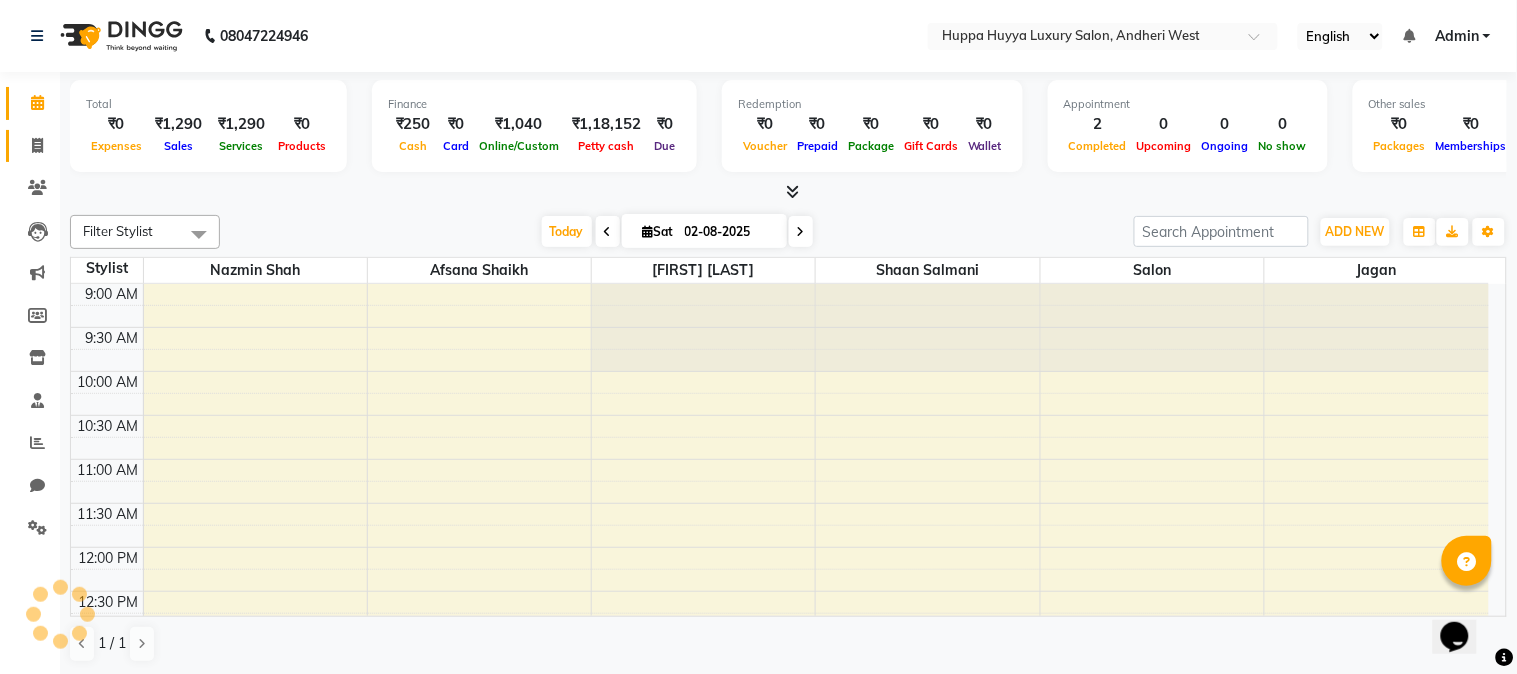 scroll, scrollTop: 531, scrollLeft: 0, axis: vertical 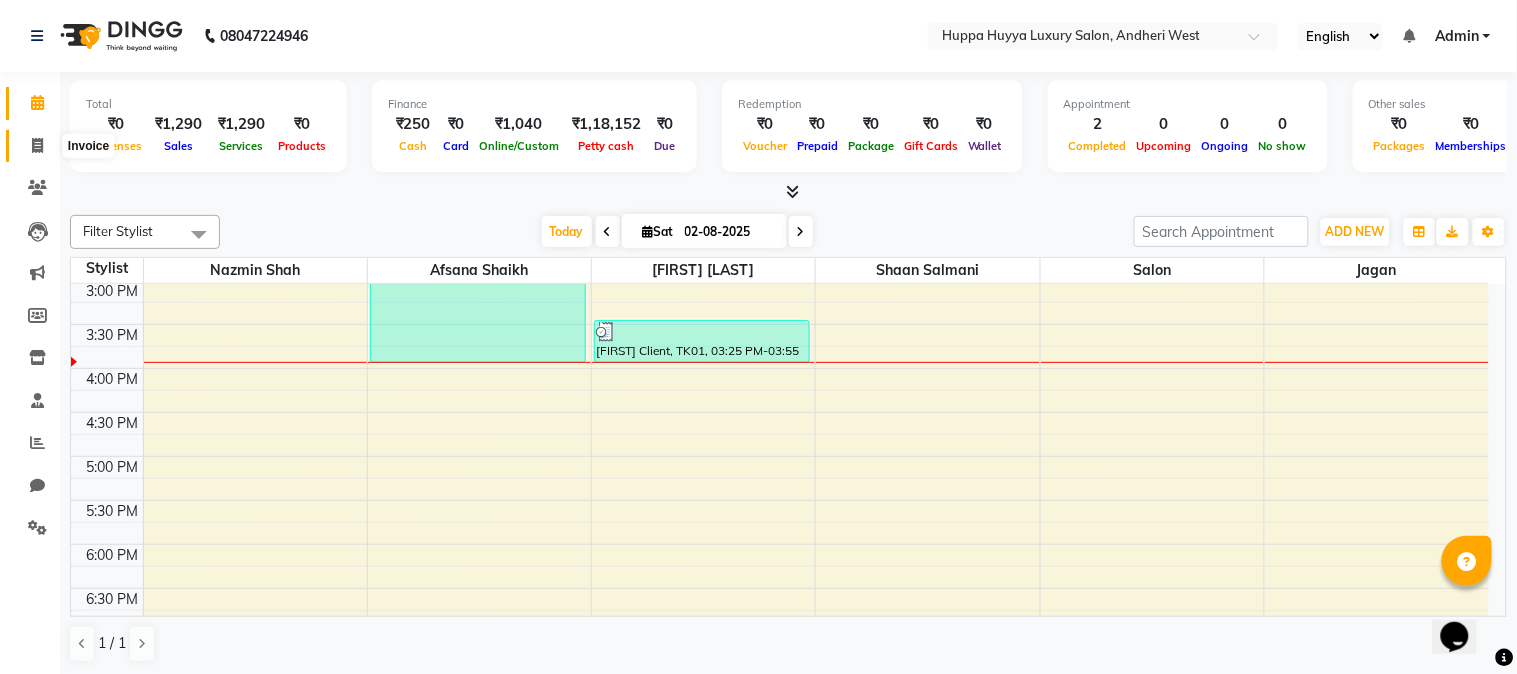 click 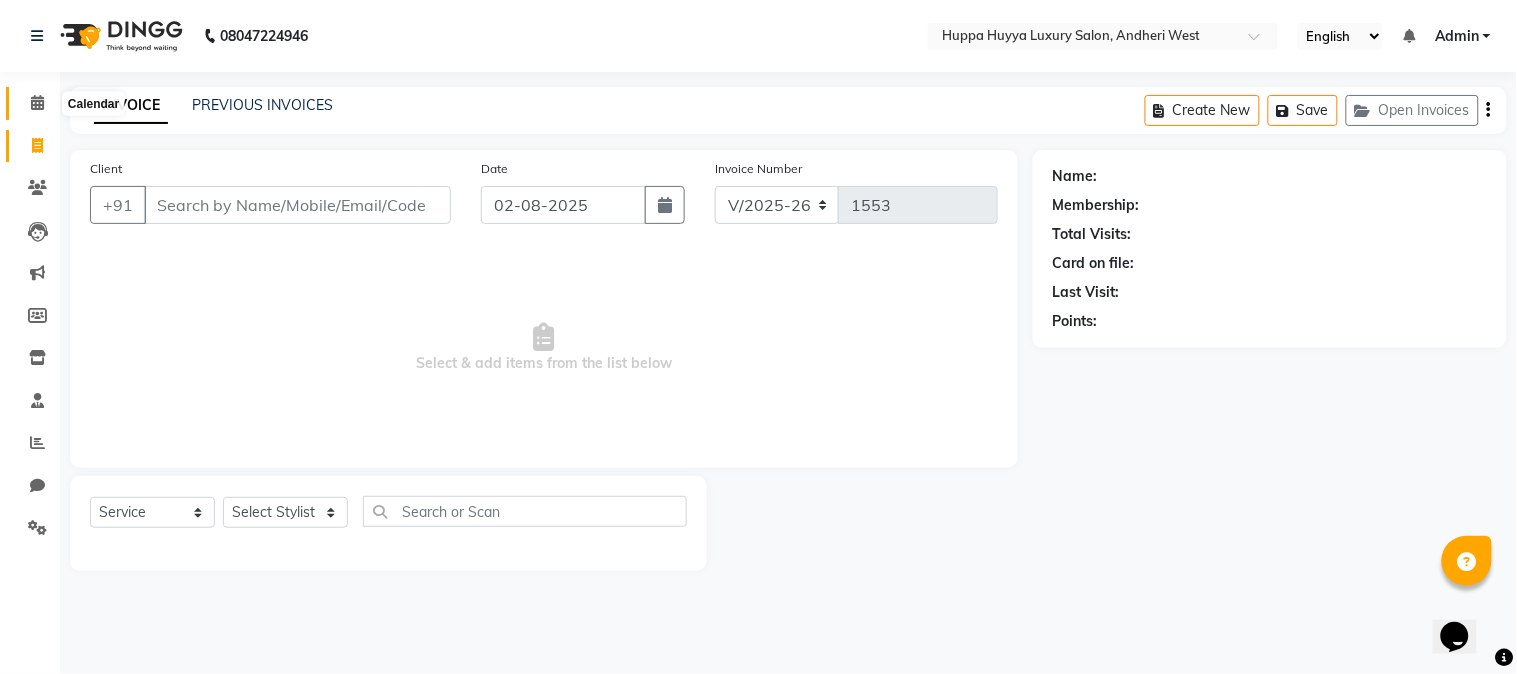click 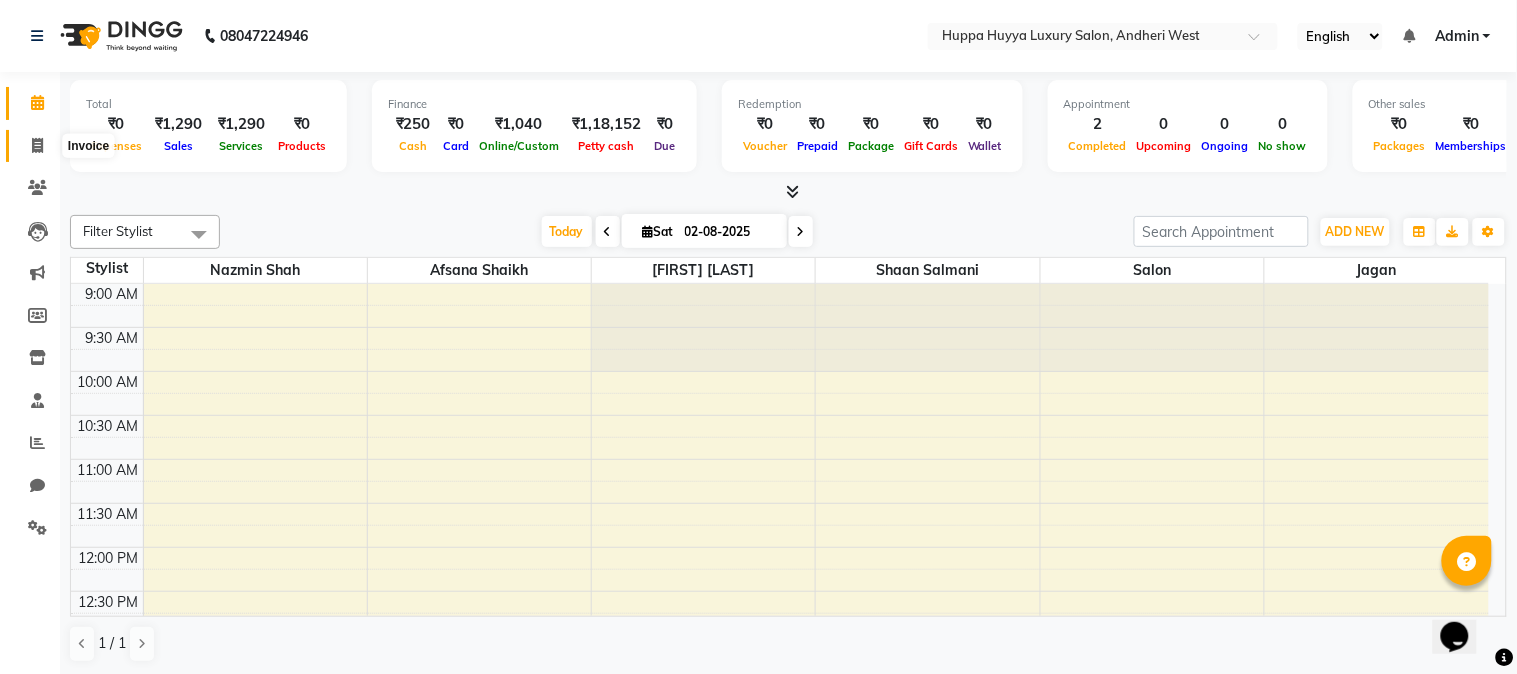 click 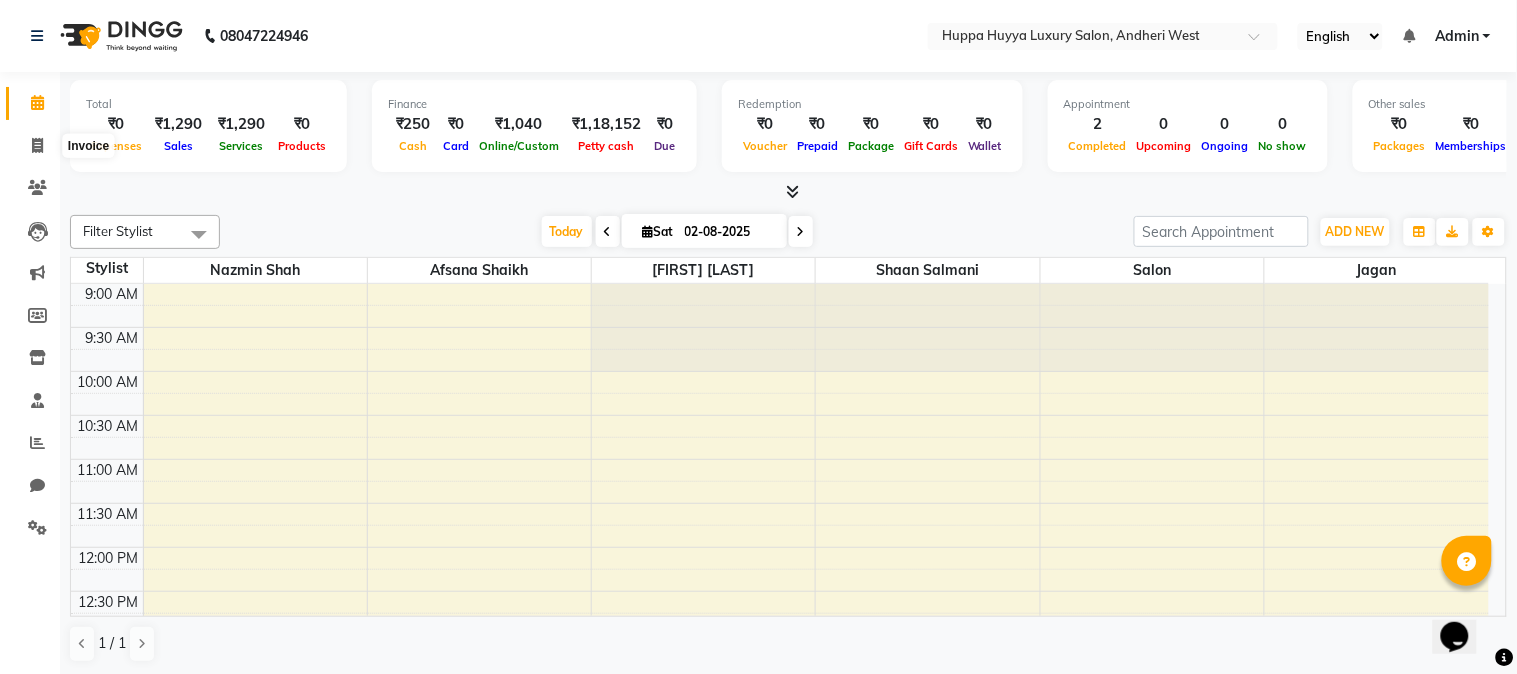 select on "7752" 